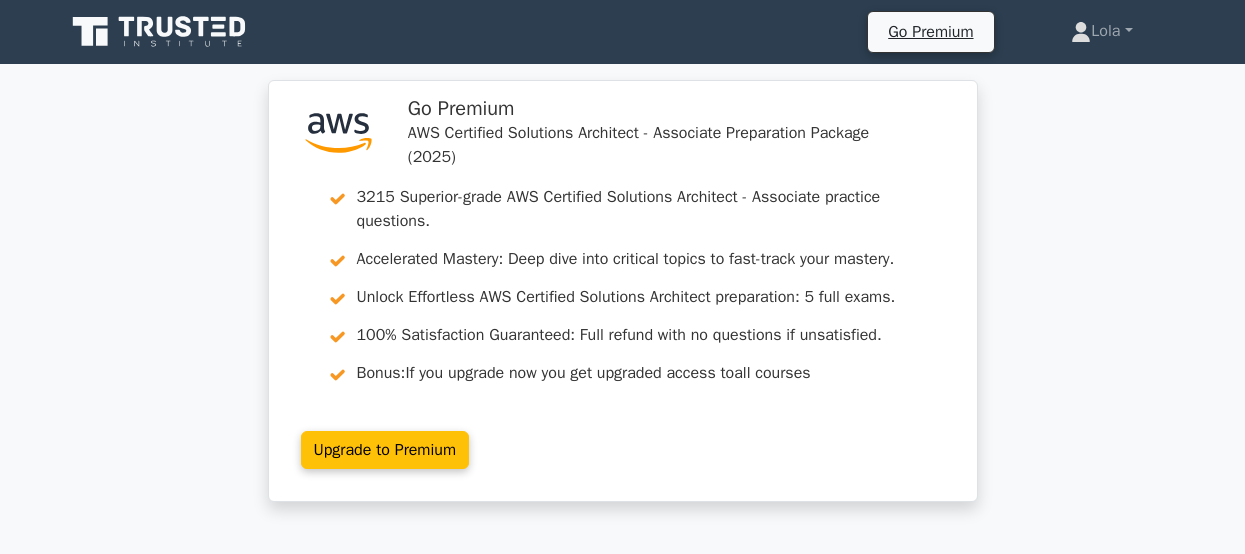 scroll, scrollTop: 3400, scrollLeft: 0, axis: vertical 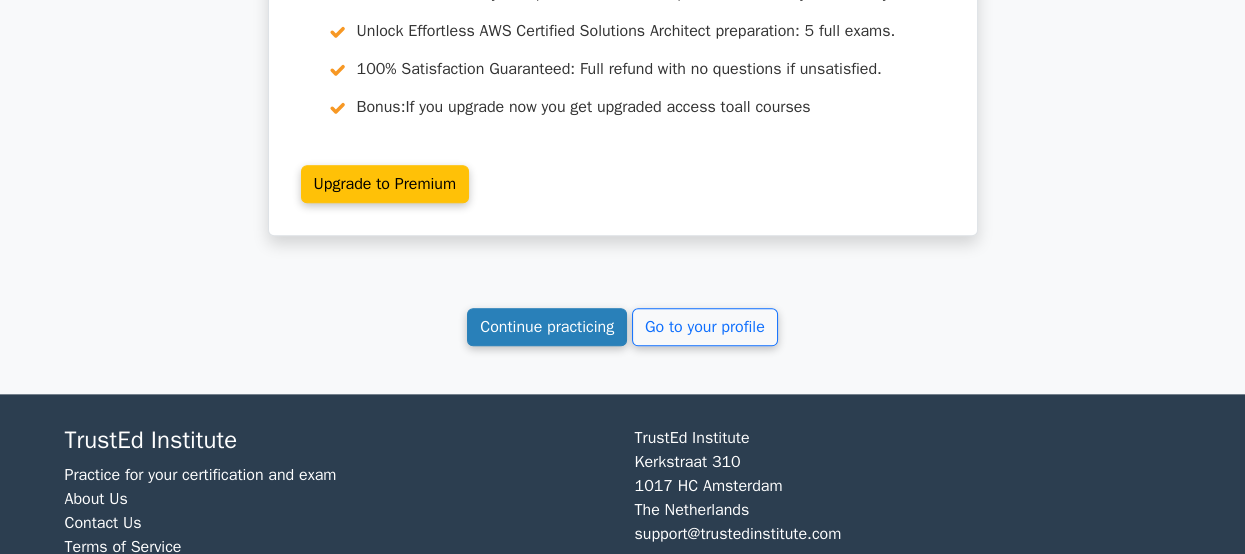 drag, startPoint x: 0, startPoint y: 0, endPoint x: 580, endPoint y: 332, distance: 668.2993 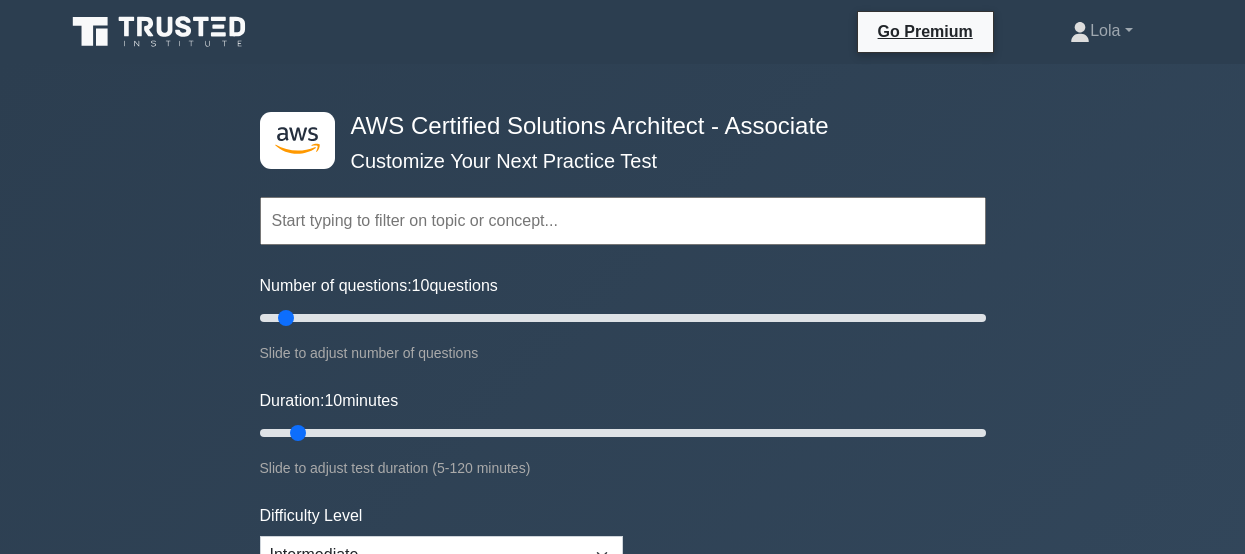scroll, scrollTop: 0, scrollLeft: 0, axis: both 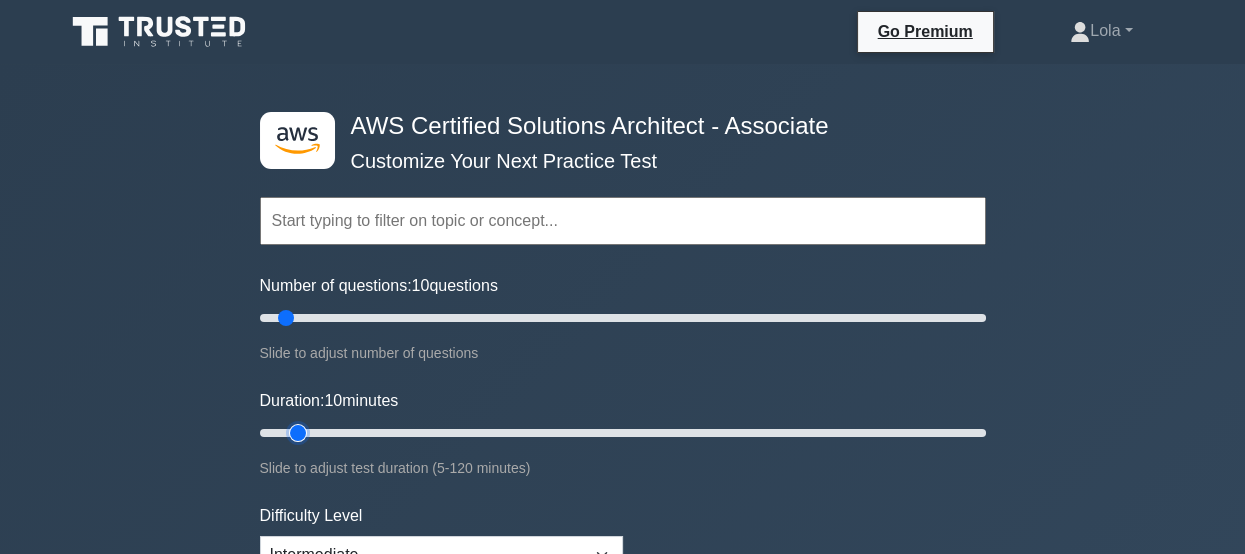 click on "Duration:  10  minutes" at bounding box center (623, 433) 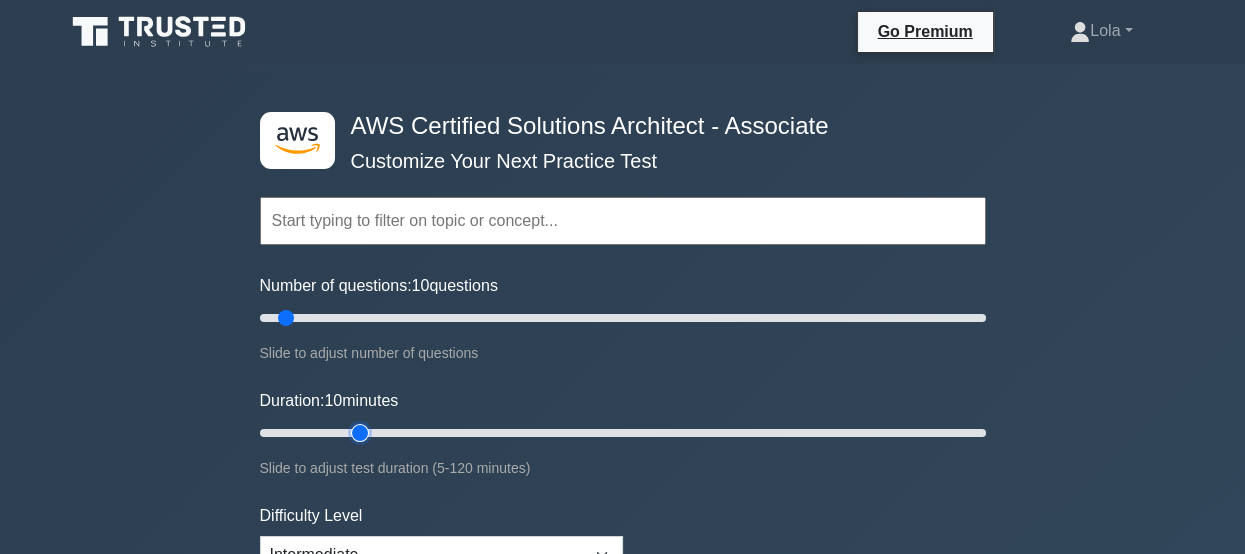 type on "20" 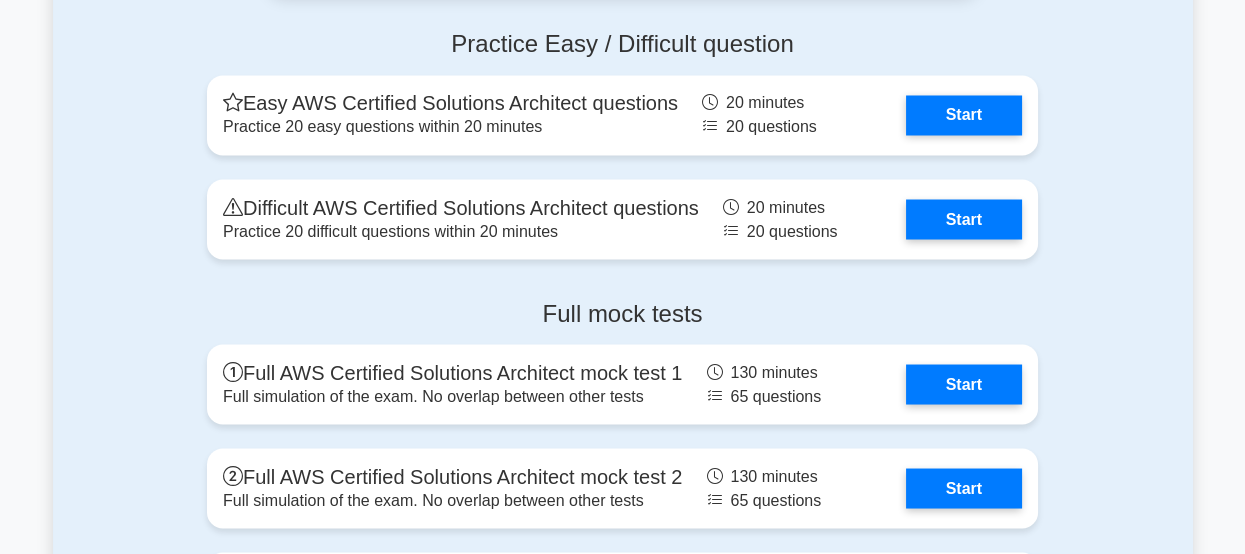 scroll, scrollTop: 5100, scrollLeft: 0, axis: vertical 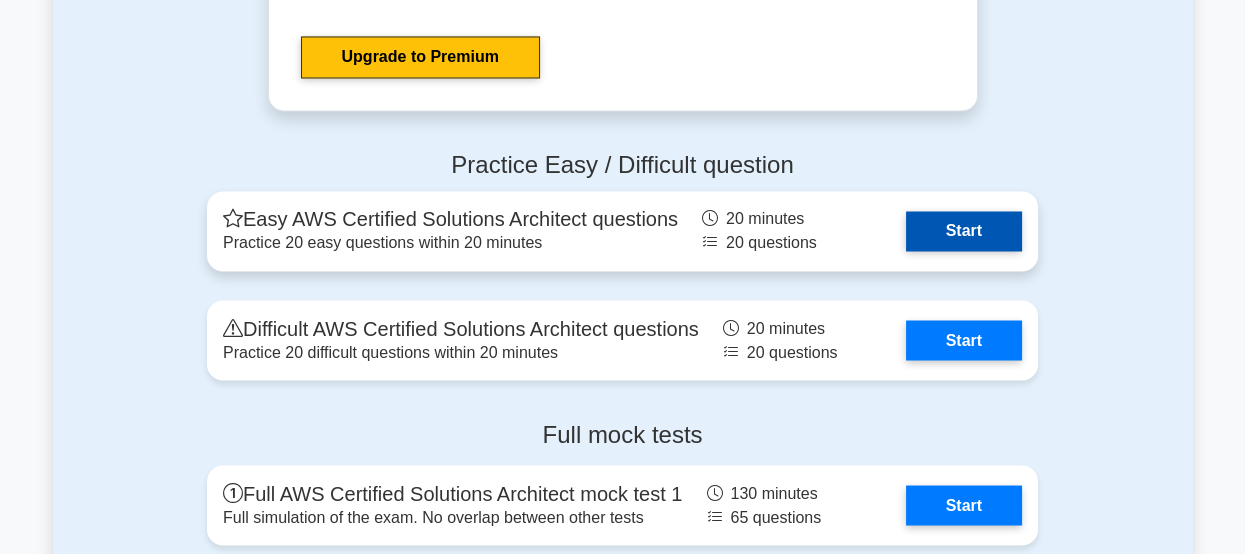 click on "Start" at bounding box center [964, 231] 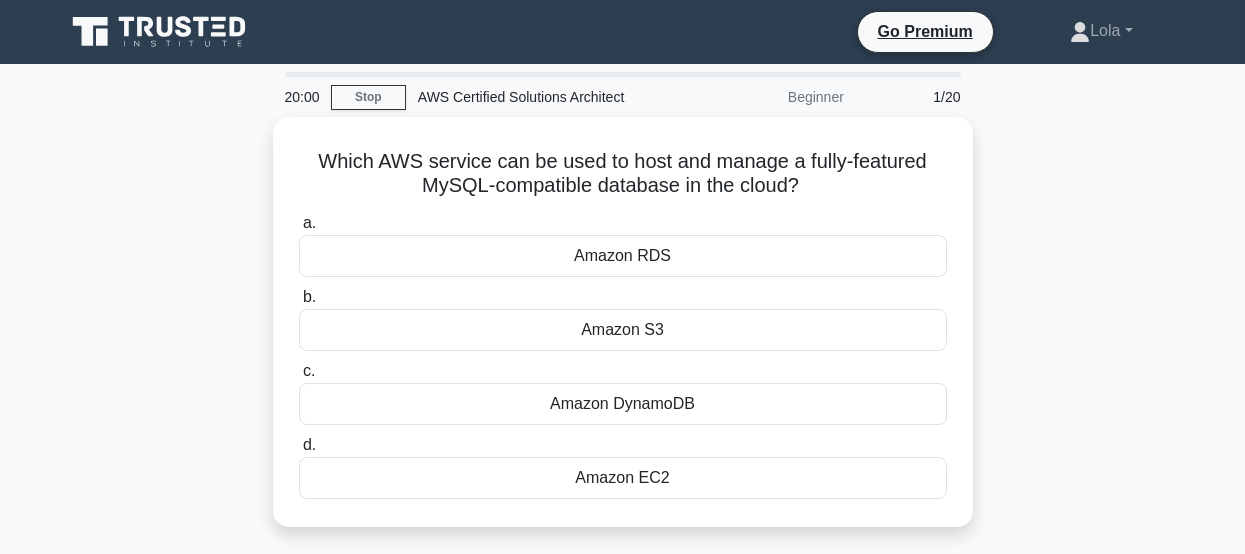 scroll, scrollTop: 0, scrollLeft: 0, axis: both 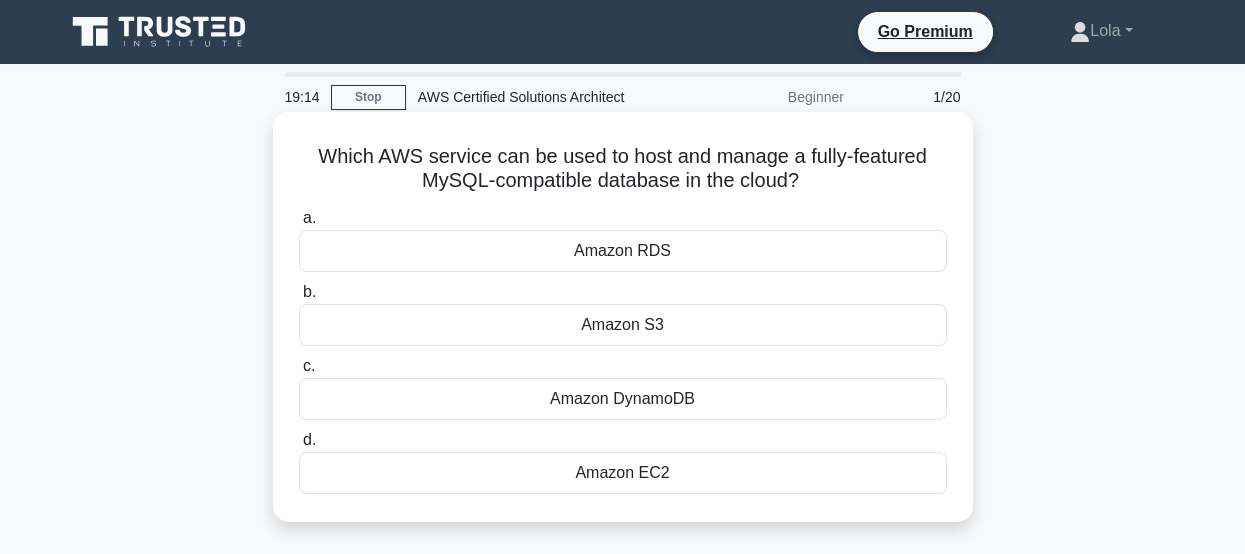 click on "Amazon RDS" at bounding box center [623, 251] 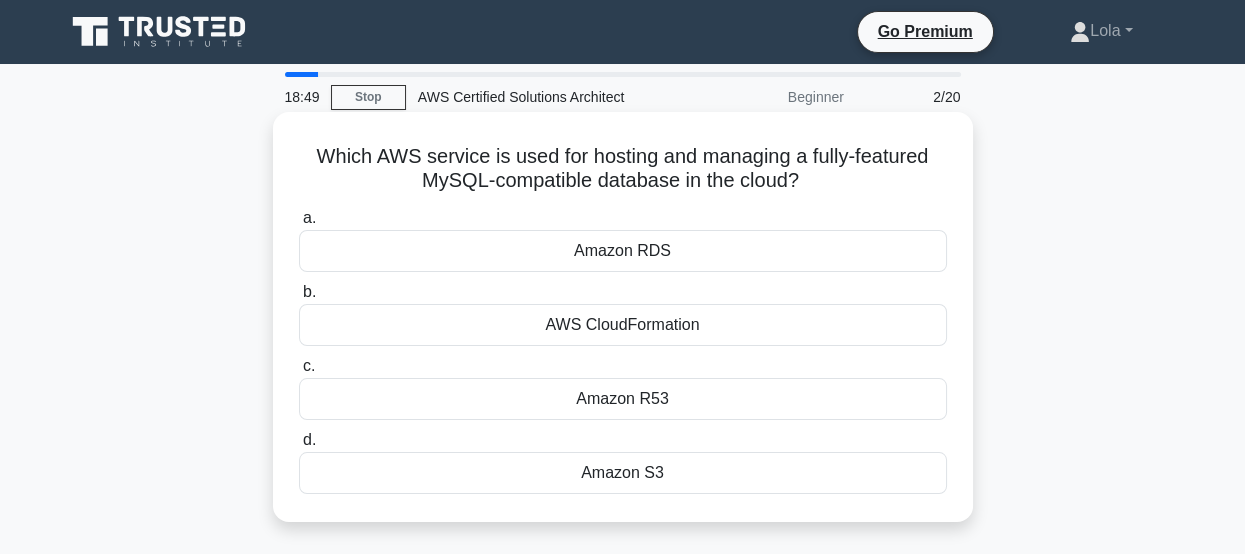 click on "Amazon RDS" at bounding box center [623, 251] 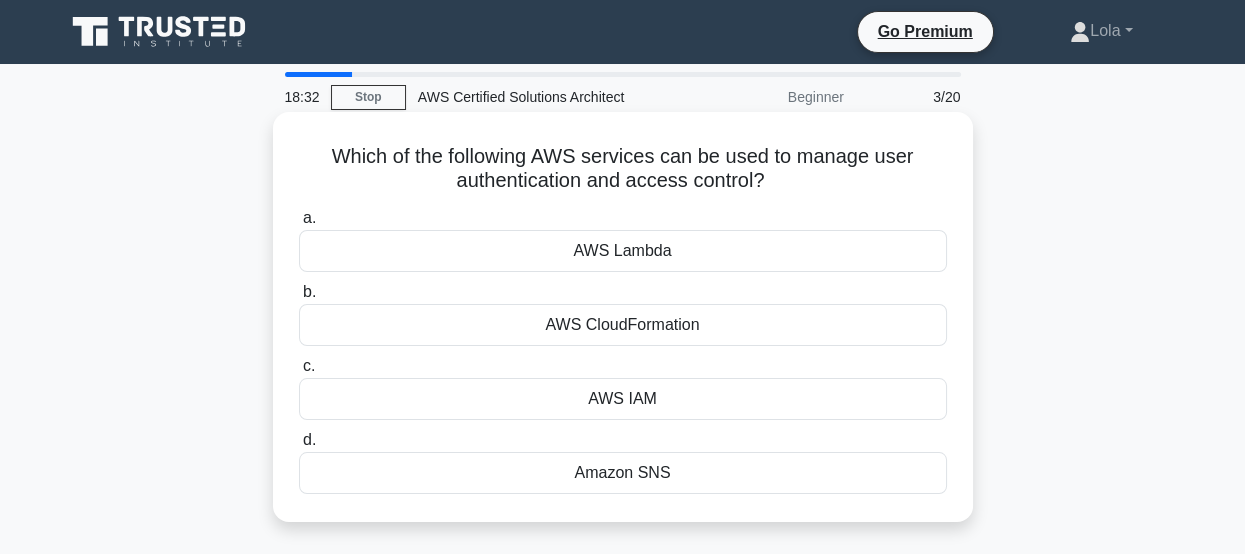 click on "AWS IAM" at bounding box center [623, 399] 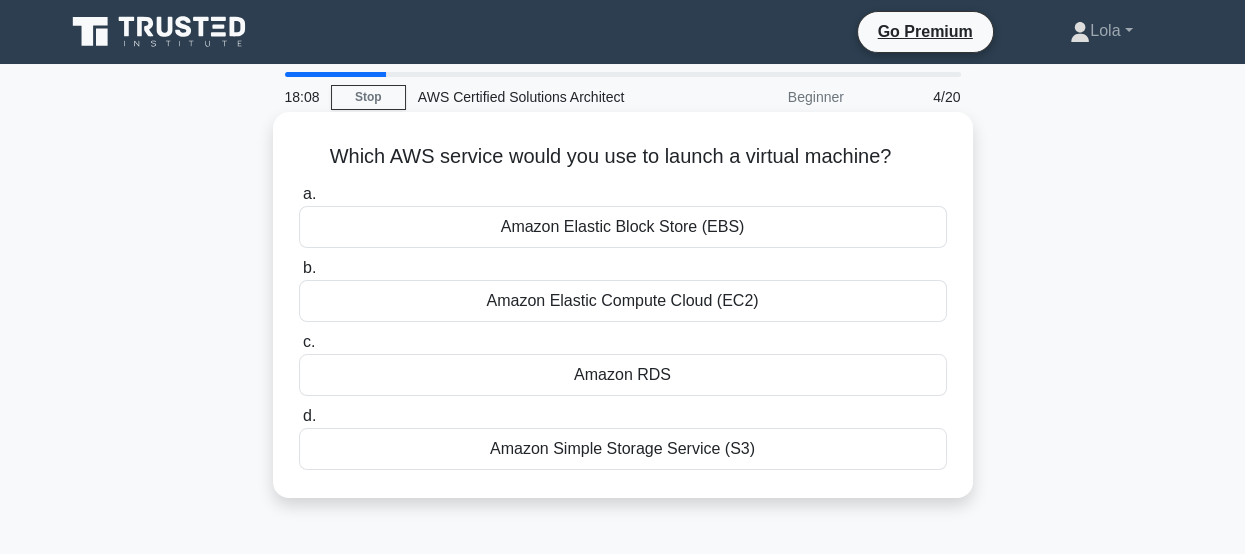 click on "Amazon Elastic Compute Cloud (EC2)" at bounding box center [623, 301] 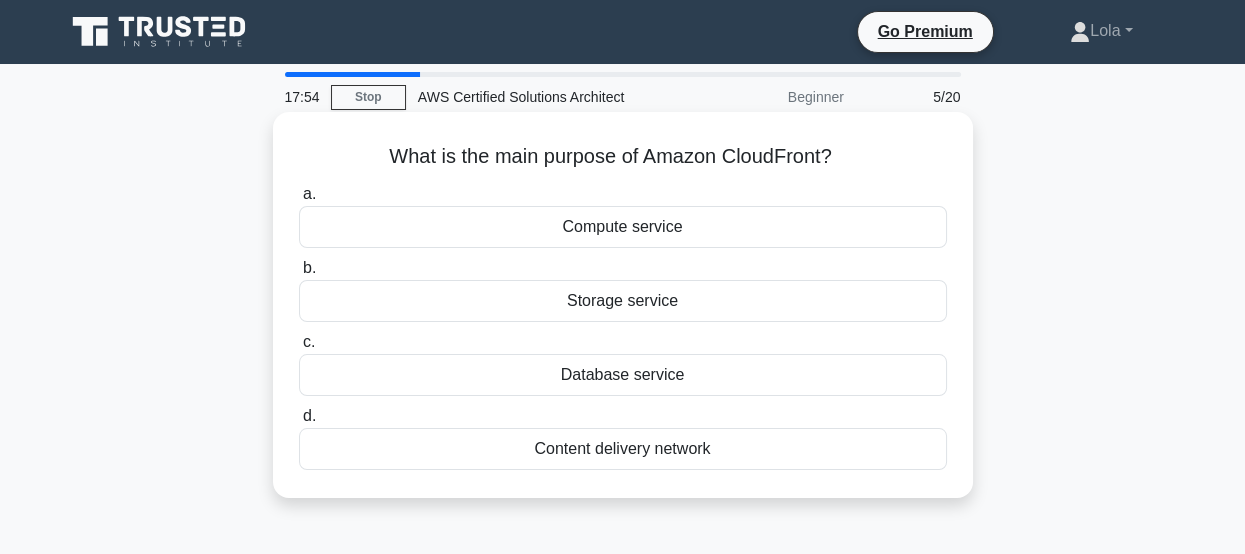 click on "Content delivery network" at bounding box center [623, 449] 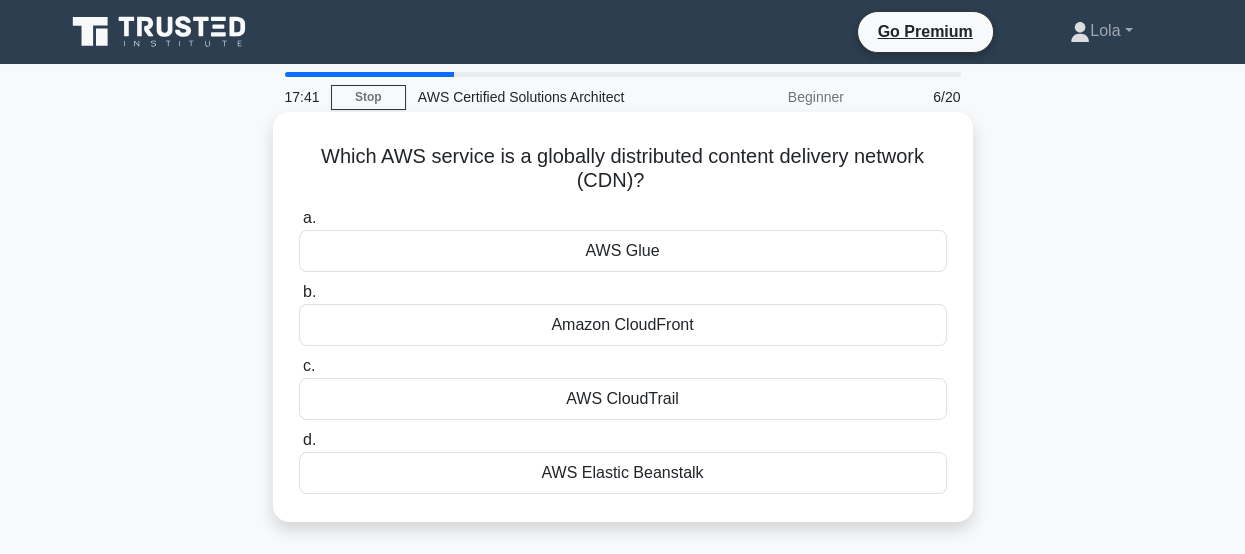 click on "Amazon CloudFront" at bounding box center (623, 325) 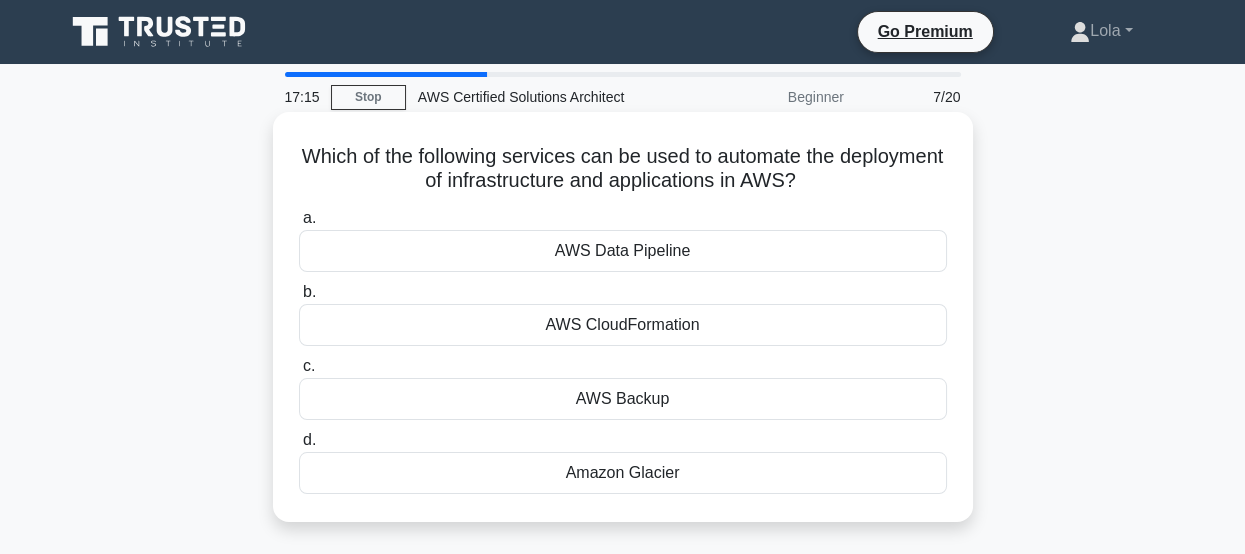 click on "AWS CloudFormation" at bounding box center (623, 325) 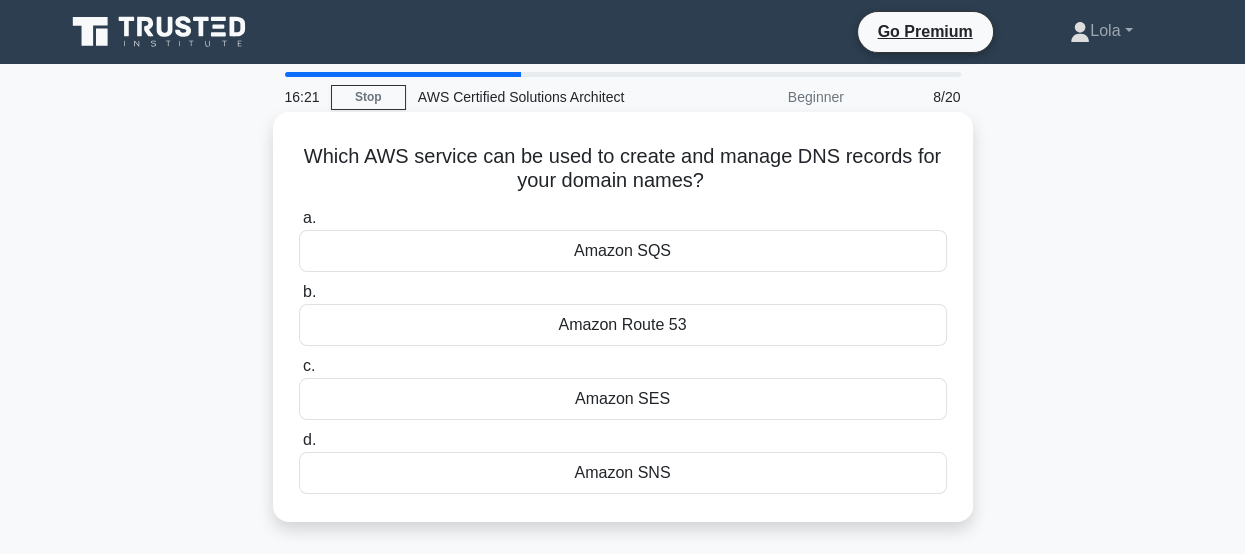 click on "Amazon Route 53" at bounding box center (623, 325) 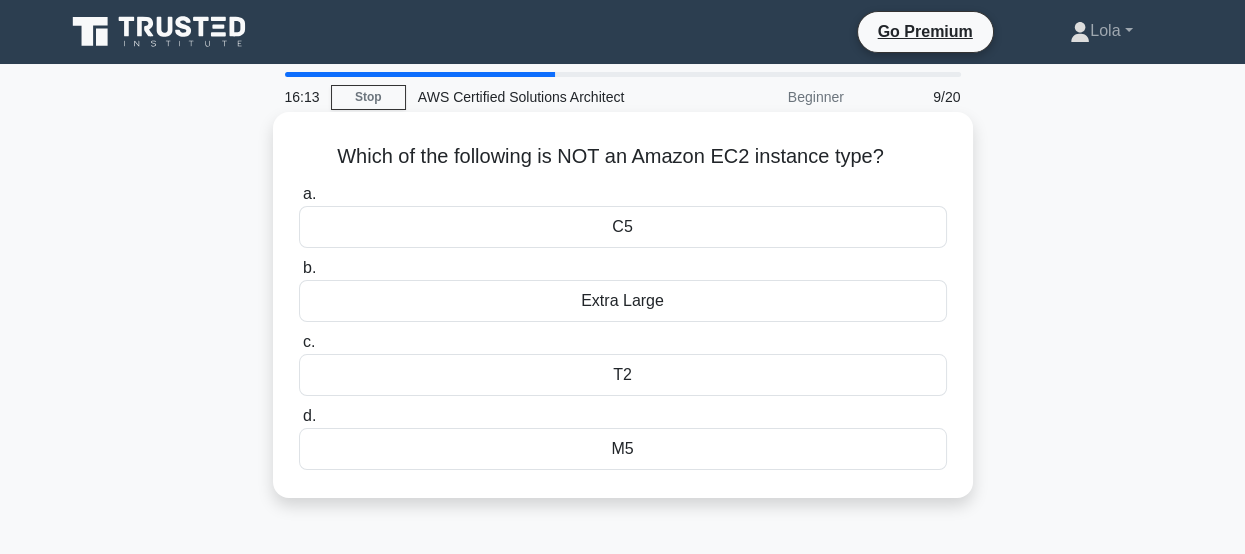 click on "Extra Large" at bounding box center [623, 301] 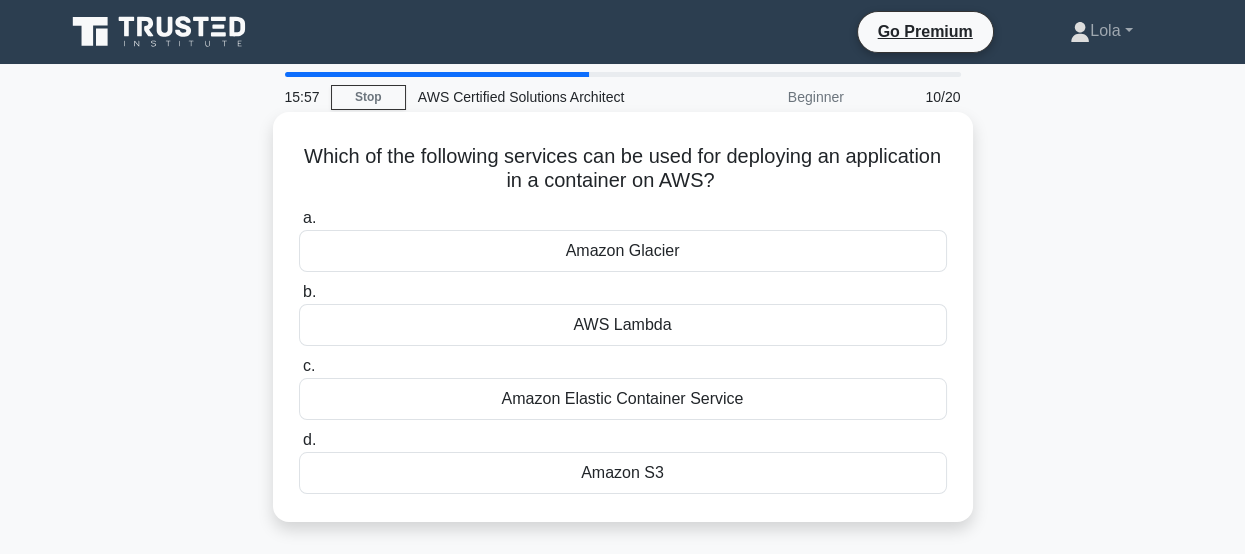 click on "Amazon Elastic Container Service" at bounding box center (623, 399) 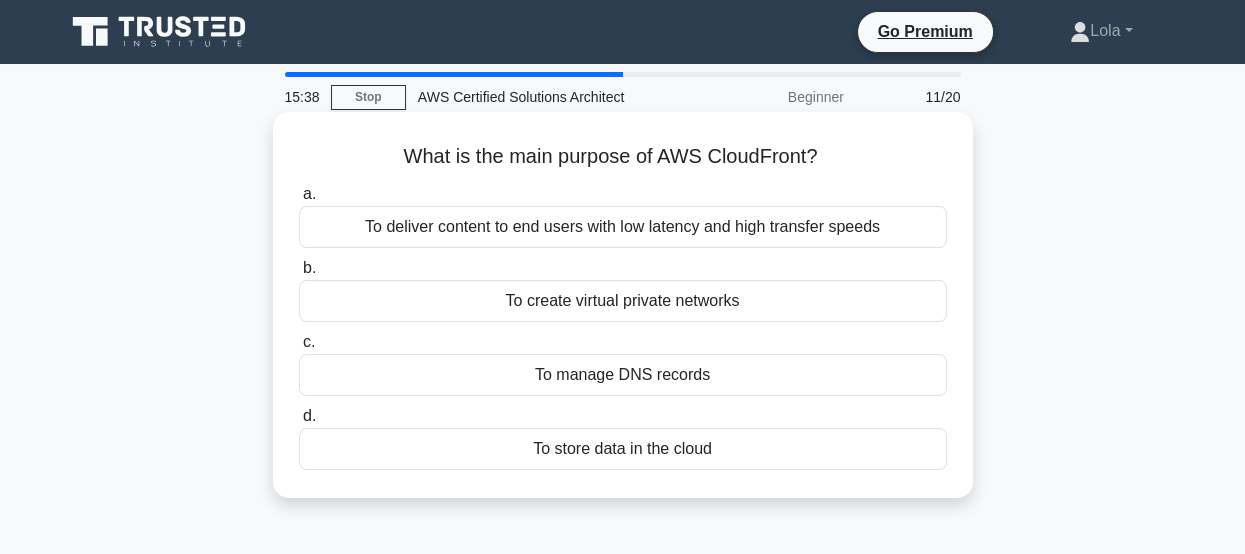 click on "To deliver content to end users with low latency and high transfer speeds" at bounding box center (623, 227) 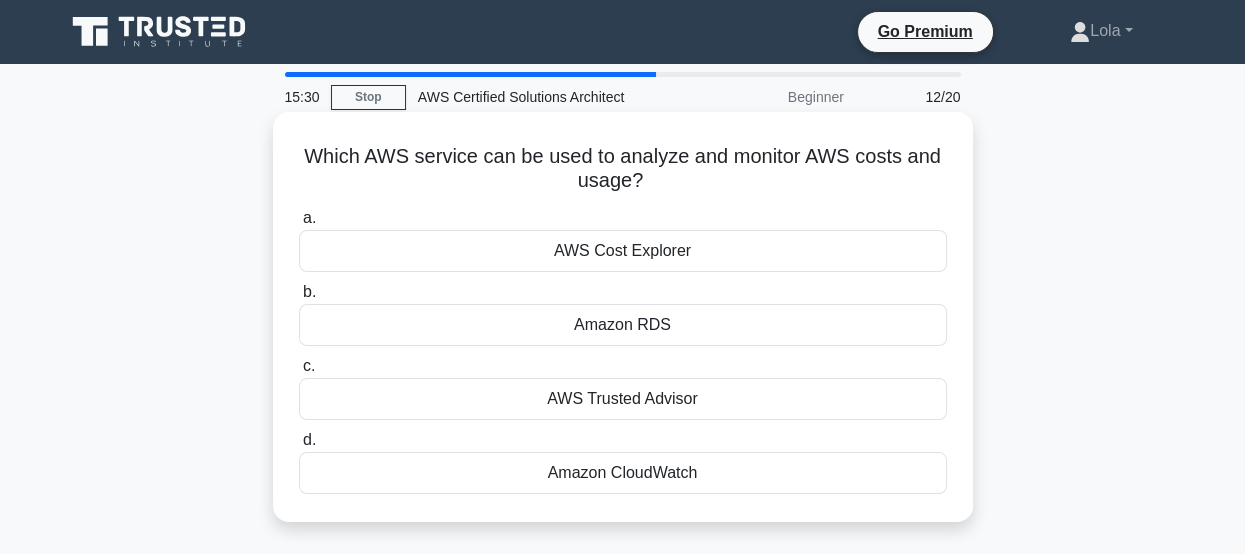 click on "AWS Cost Explorer" at bounding box center [623, 251] 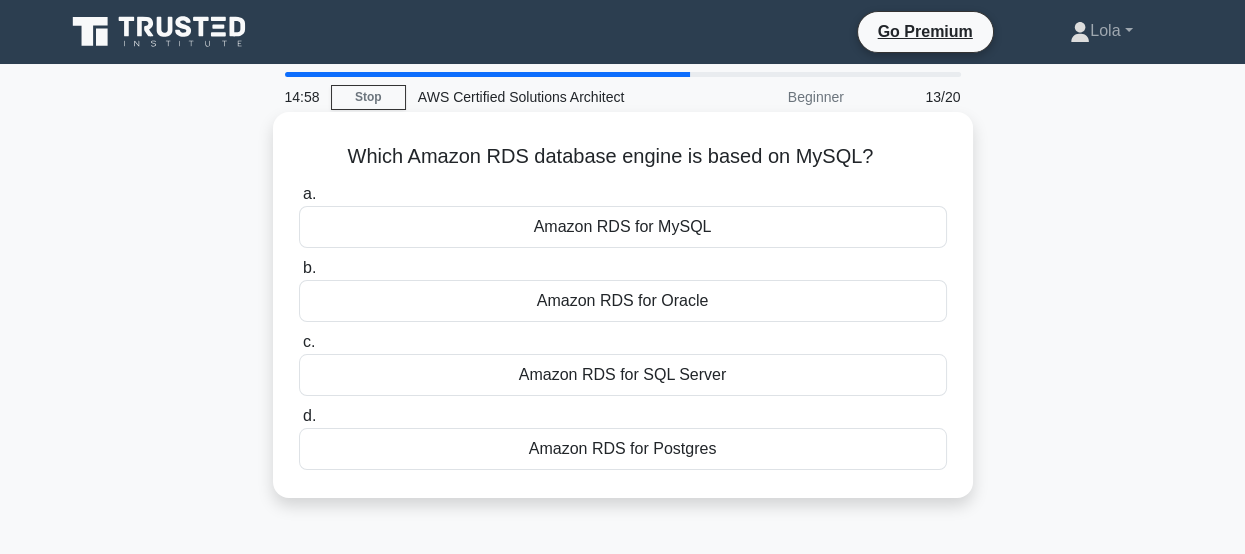 click on "Amazon RDS for MySQL" at bounding box center (623, 227) 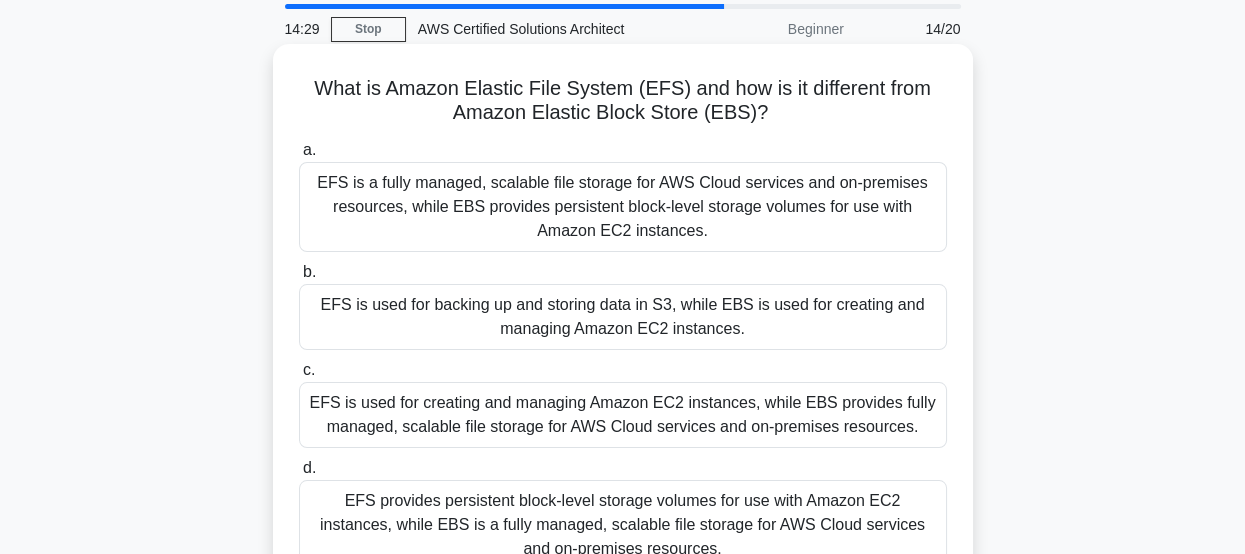 scroll, scrollTop: 100, scrollLeft: 0, axis: vertical 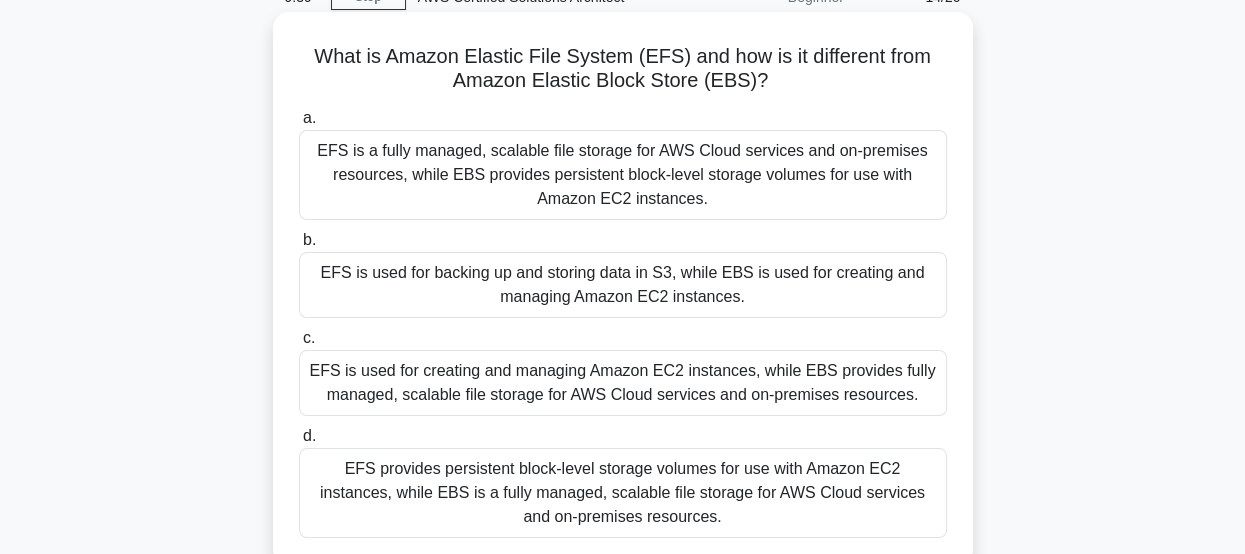 click on "EFS is a fully managed, scalable file storage for AWS Cloud services and on-premises resources, while EBS provides persistent block-level storage volumes for use with Amazon EC2 instances." at bounding box center (623, 175) 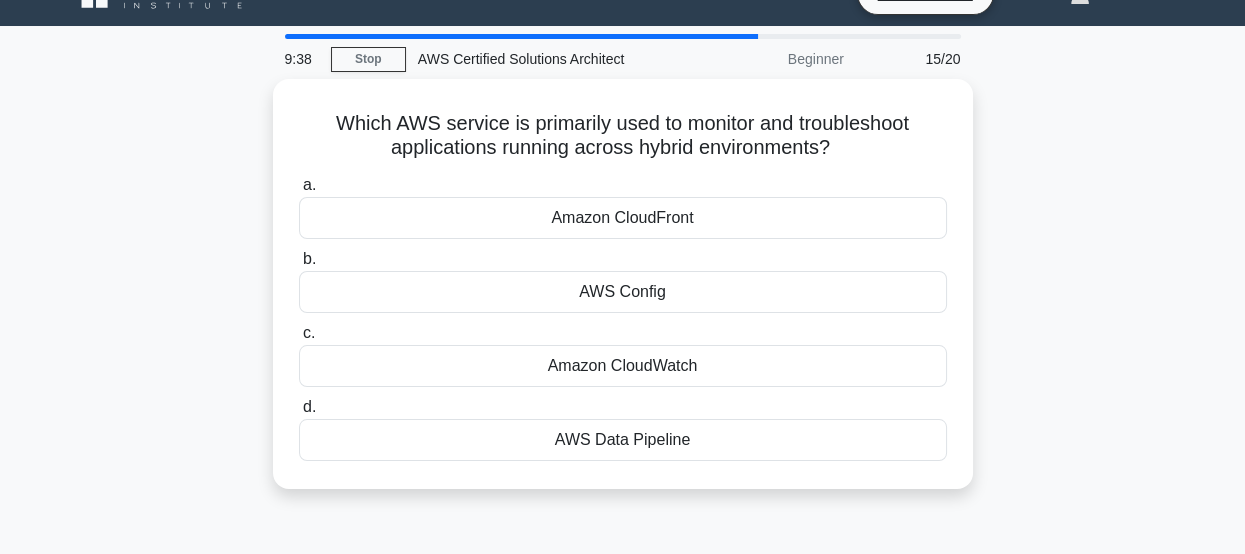 scroll, scrollTop: 0, scrollLeft: 0, axis: both 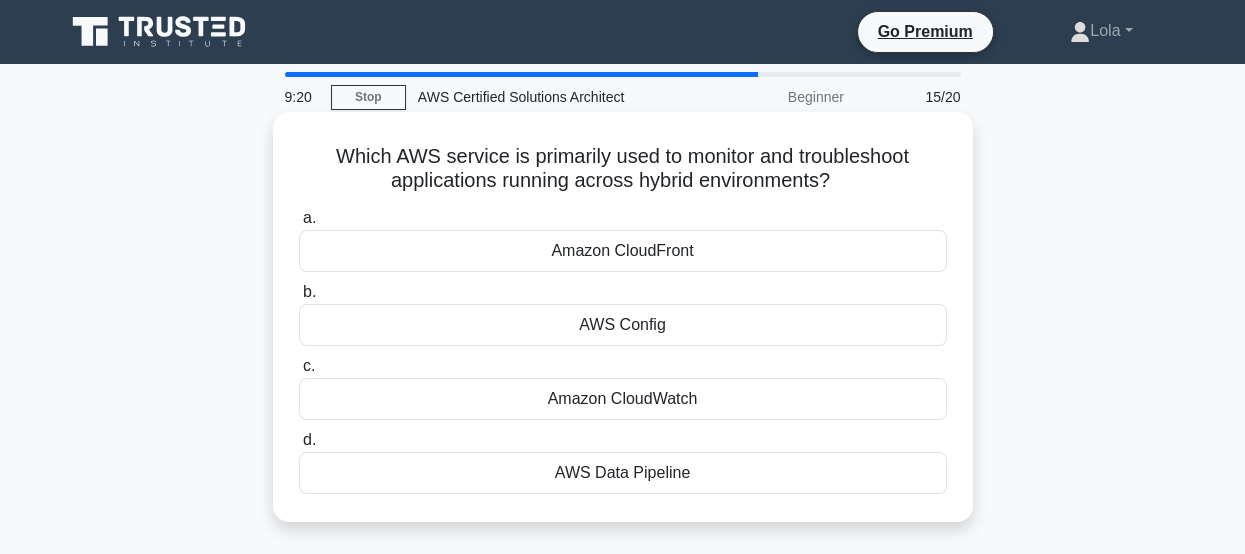click on "Amazon CloudWatch" at bounding box center (623, 399) 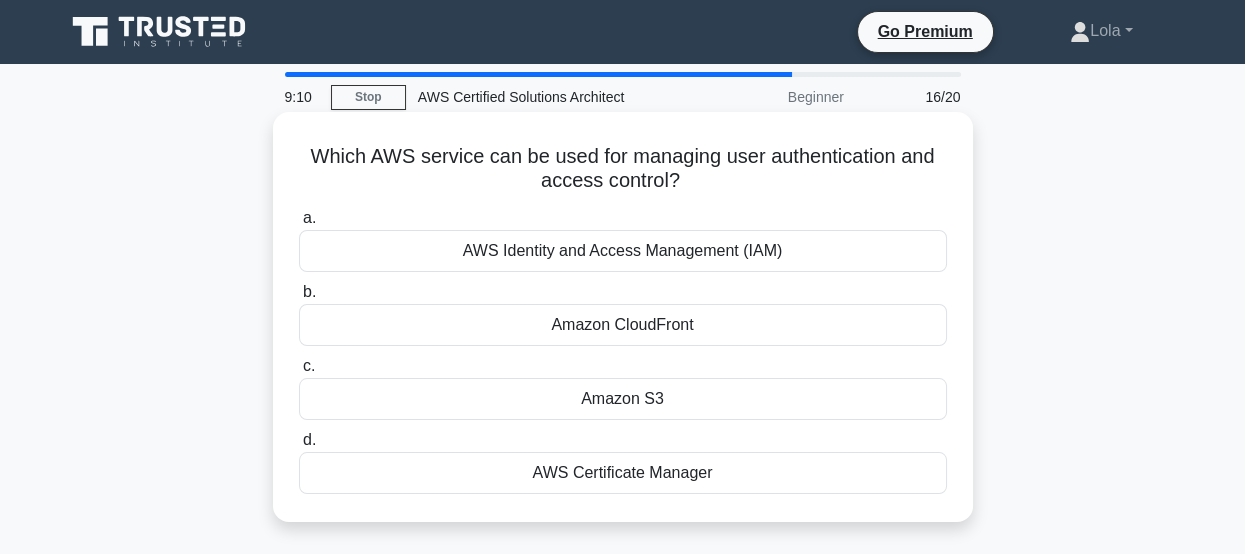 click on "AWS Identity and Access Management (IAM)" at bounding box center (623, 251) 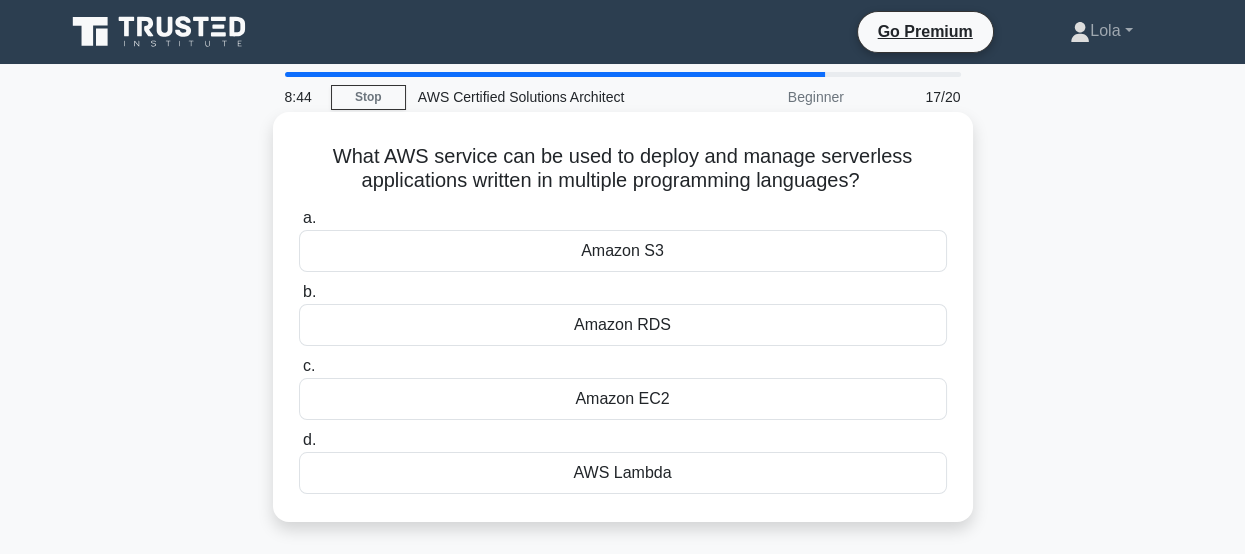 click on "AWS Lambda" at bounding box center (623, 473) 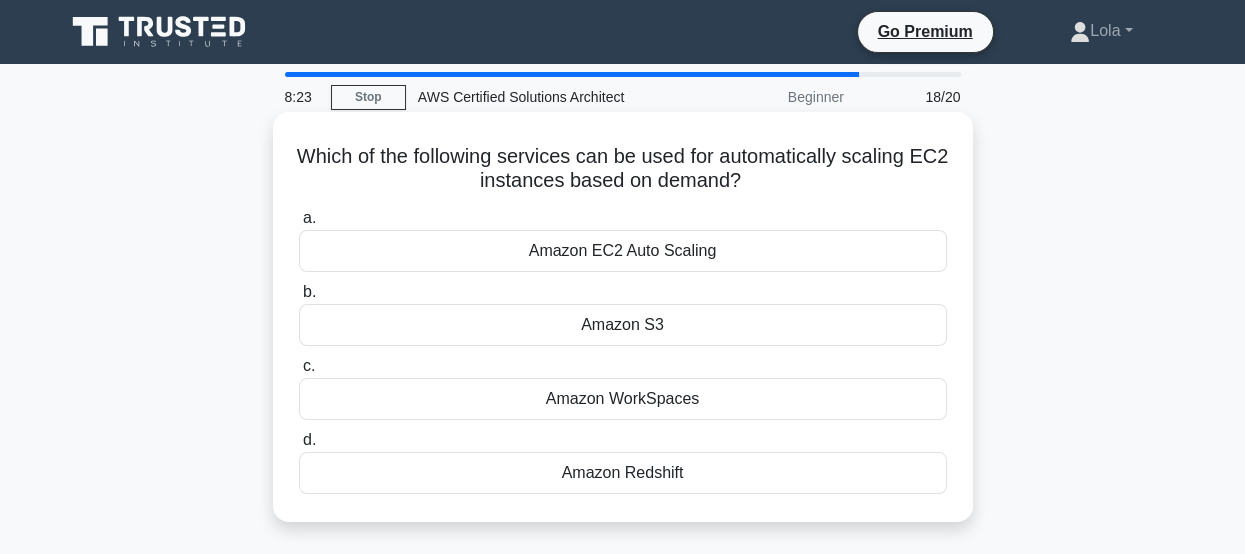 click on "Amazon EC2 Auto Scaling" at bounding box center [623, 251] 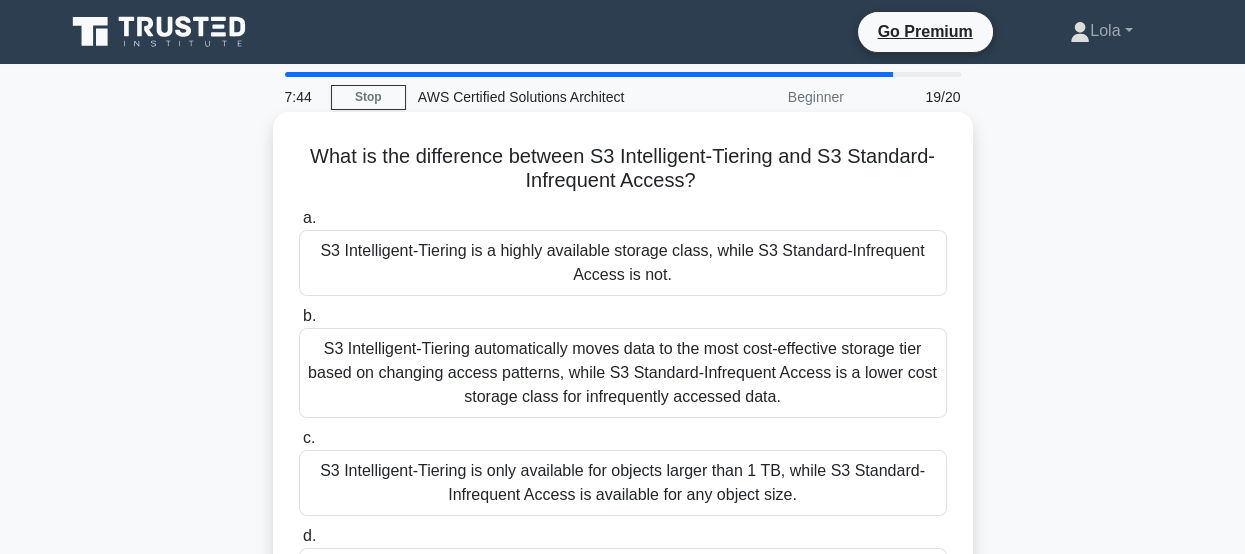click on "S3 Intelligent-Tiering automatically moves data to the most cost-effective storage tier based on changing access patterns, while S3 Standard-Infrequent Access is a lower cost storage class for infrequently accessed data." at bounding box center (623, 373) 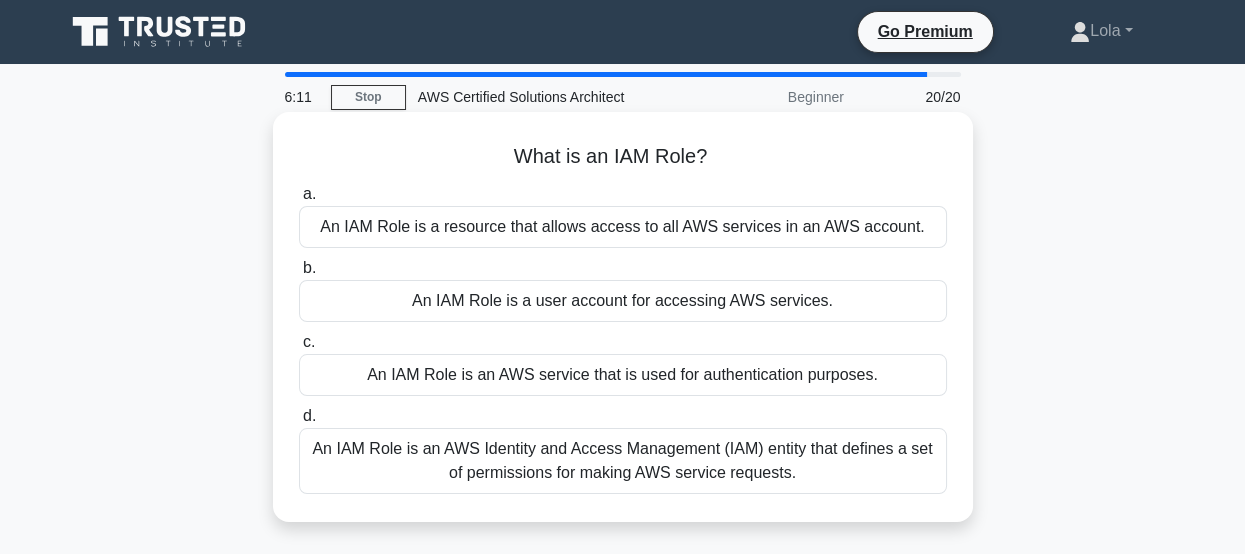 click on "An IAM Role is an AWS Identity and Access Management (IAM) entity that defines a set of permissions for making AWS service requests." at bounding box center [623, 461] 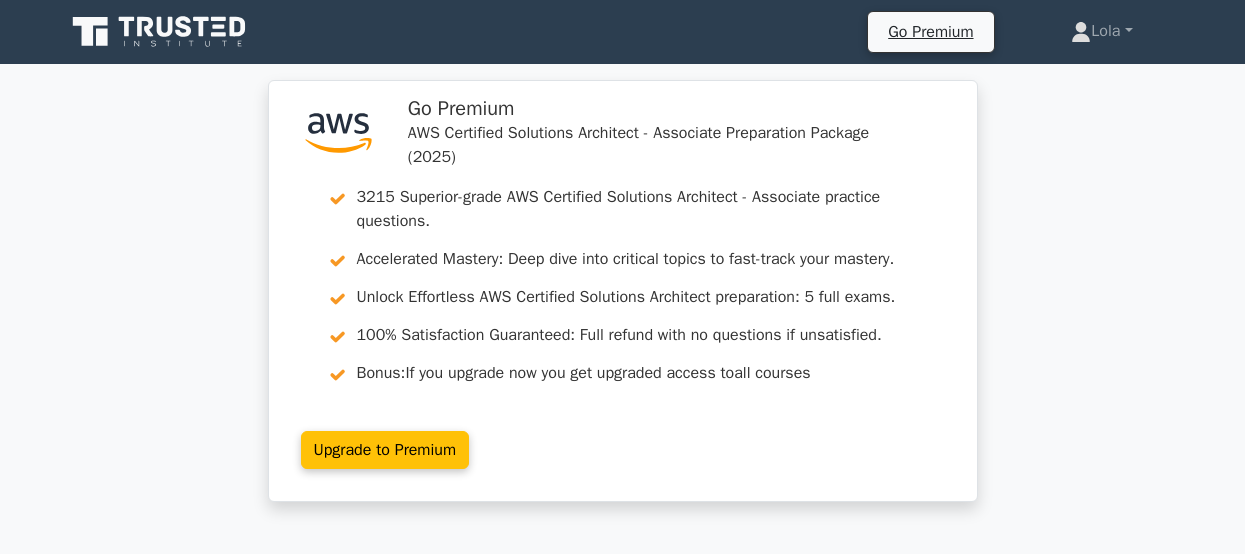 scroll, scrollTop: 0, scrollLeft: 0, axis: both 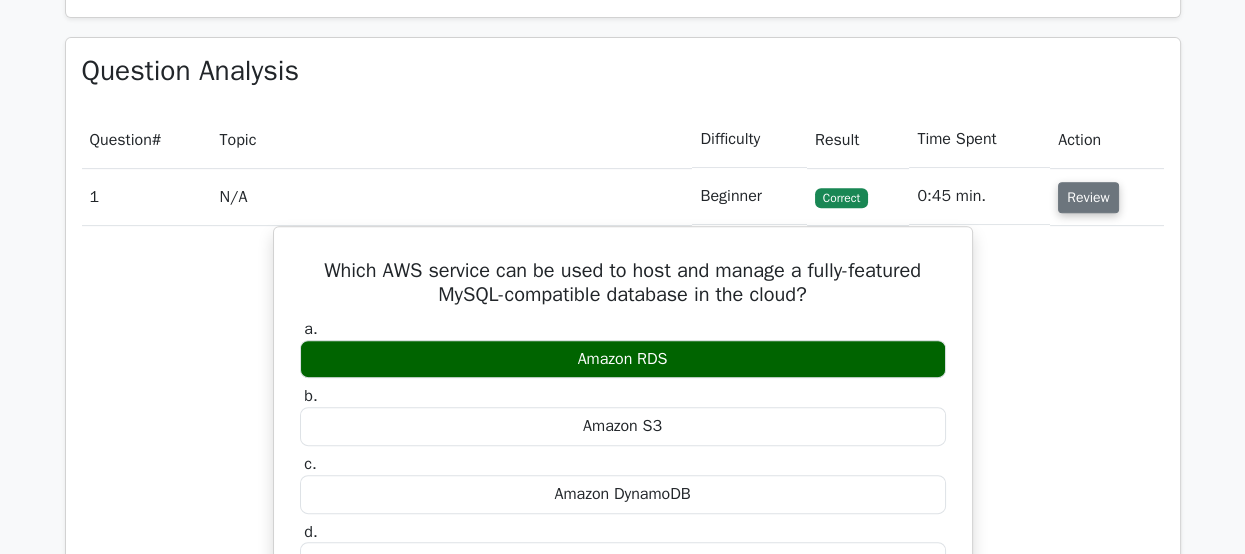 click on "Review" at bounding box center [1088, 197] 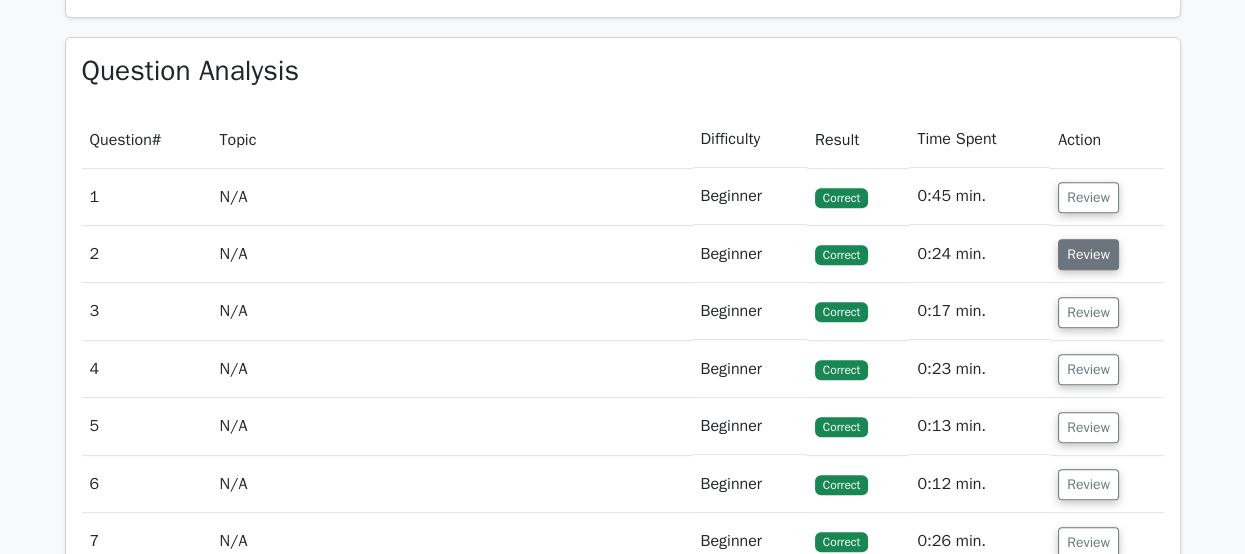 click on "Review" at bounding box center (1088, 254) 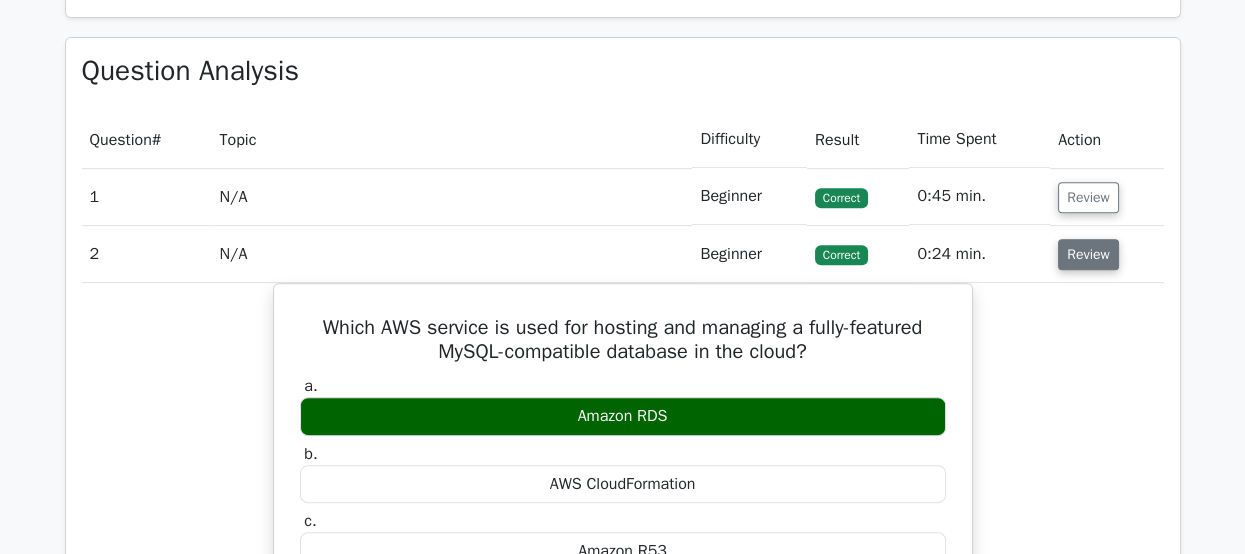 click on "Review" at bounding box center [1088, 254] 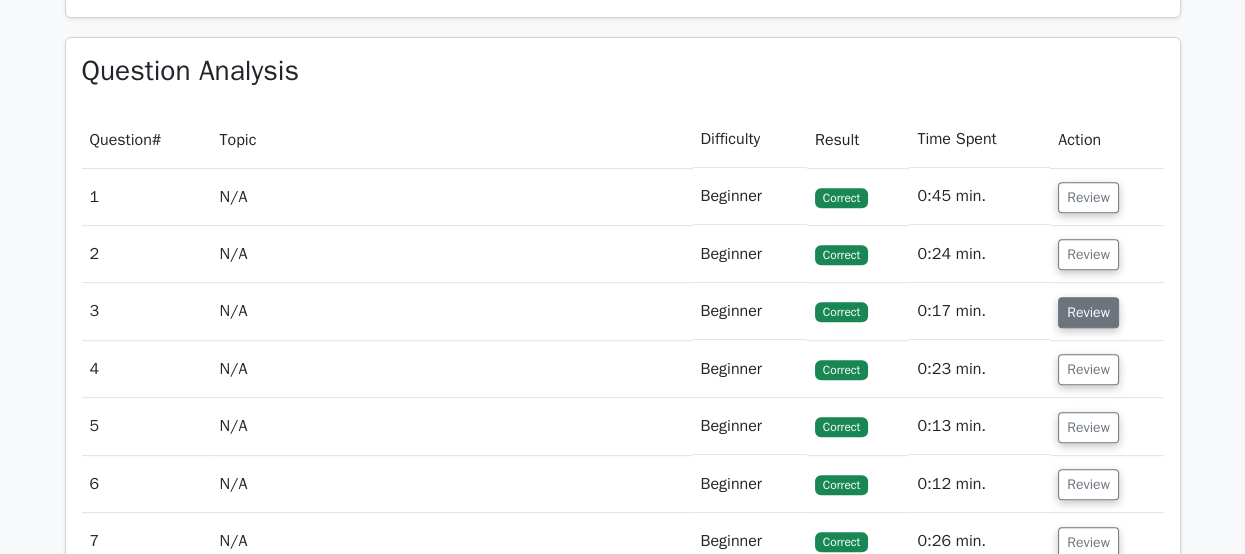 click on "Review" at bounding box center (1088, 312) 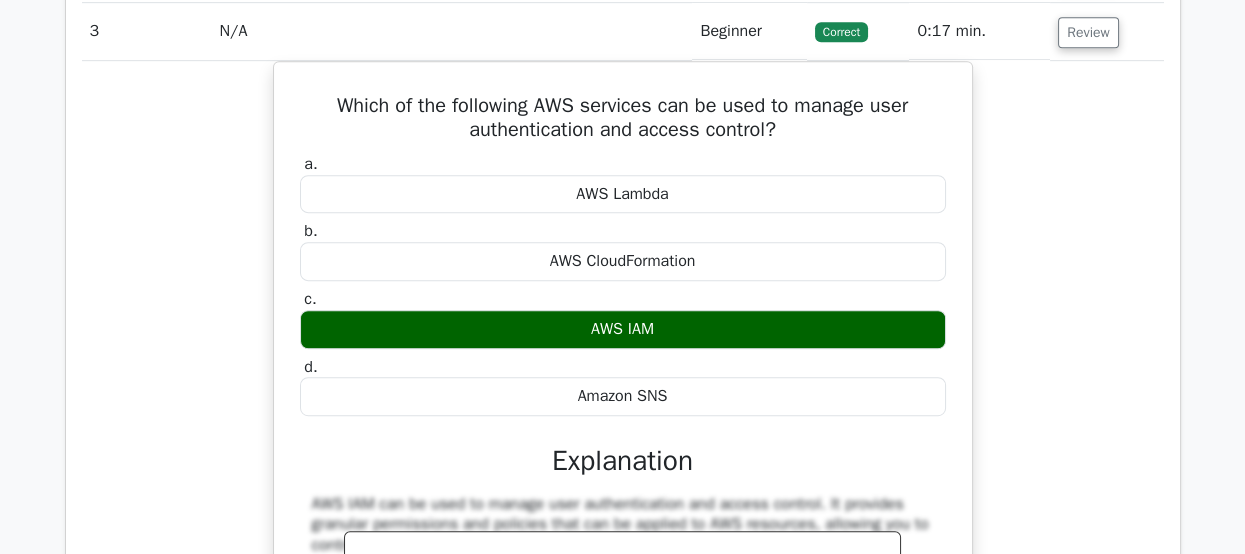 scroll, scrollTop: 1400, scrollLeft: 0, axis: vertical 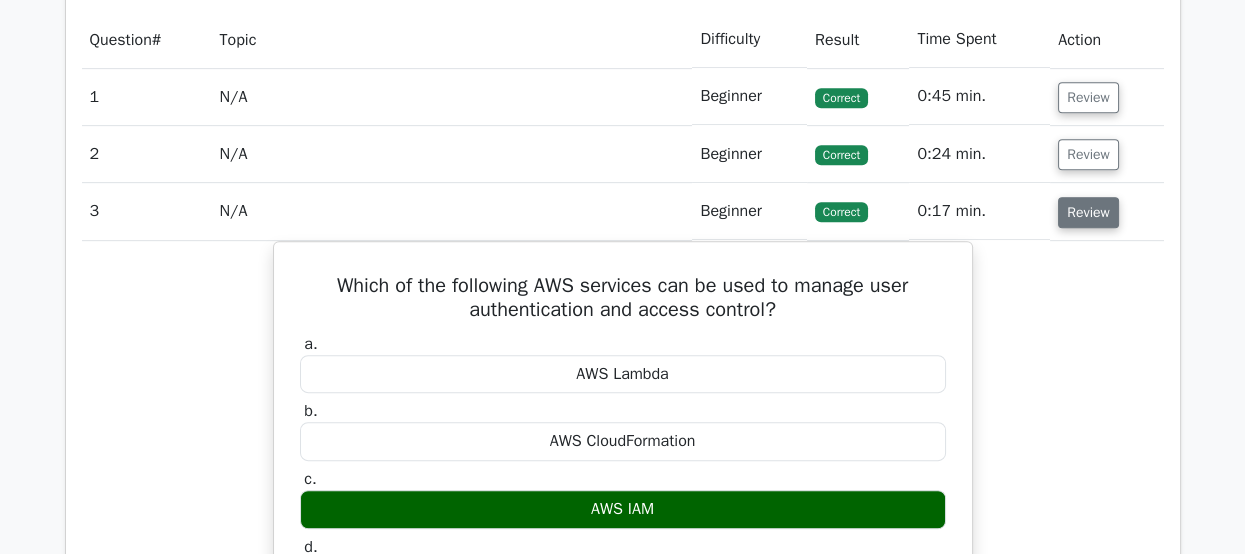 click on "Review" at bounding box center (1088, 212) 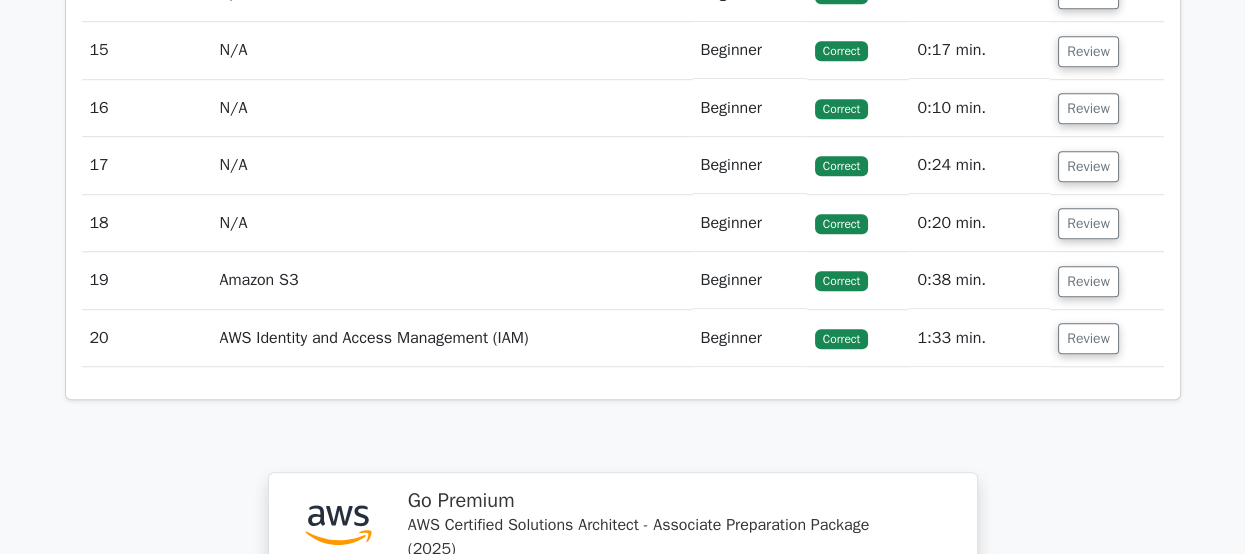 scroll, scrollTop: 2172, scrollLeft: 0, axis: vertical 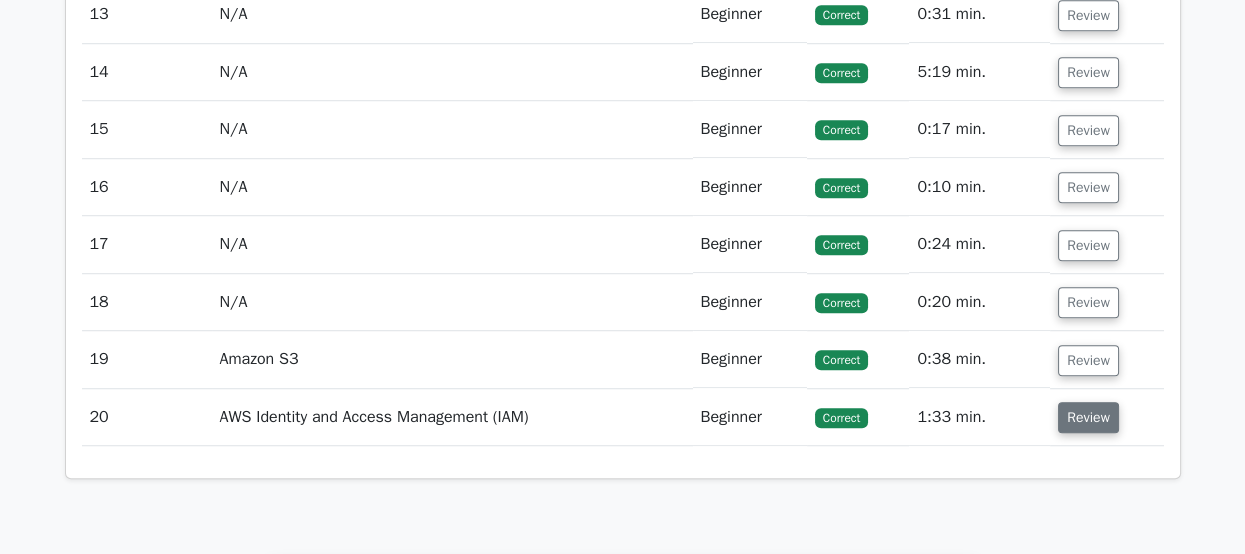 click on "Review" at bounding box center (1088, 417) 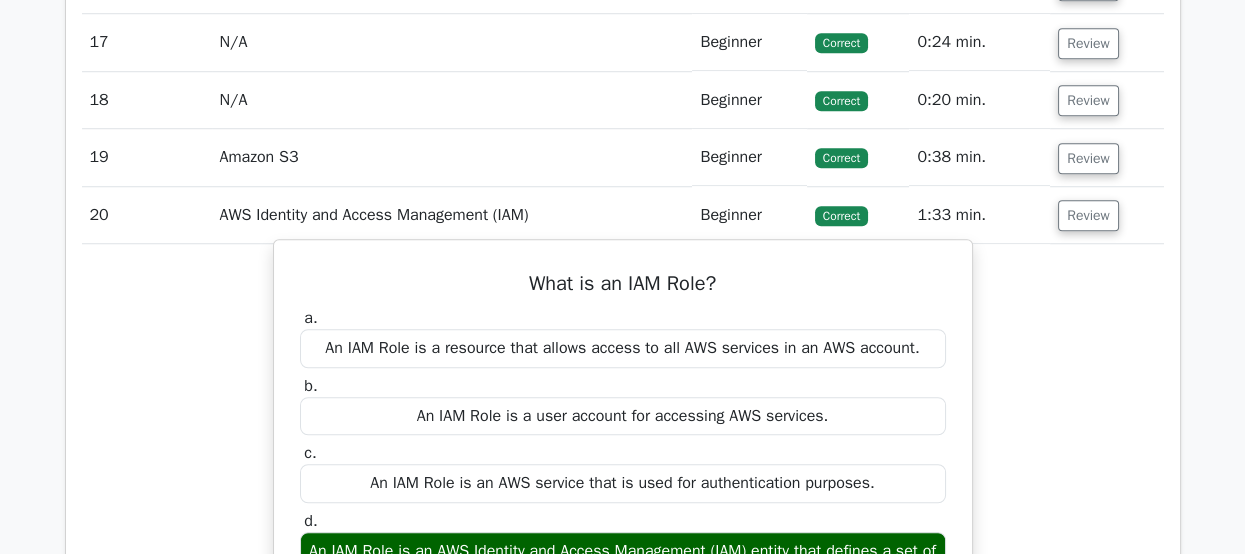 scroll, scrollTop: 2372, scrollLeft: 0, axis: vertical 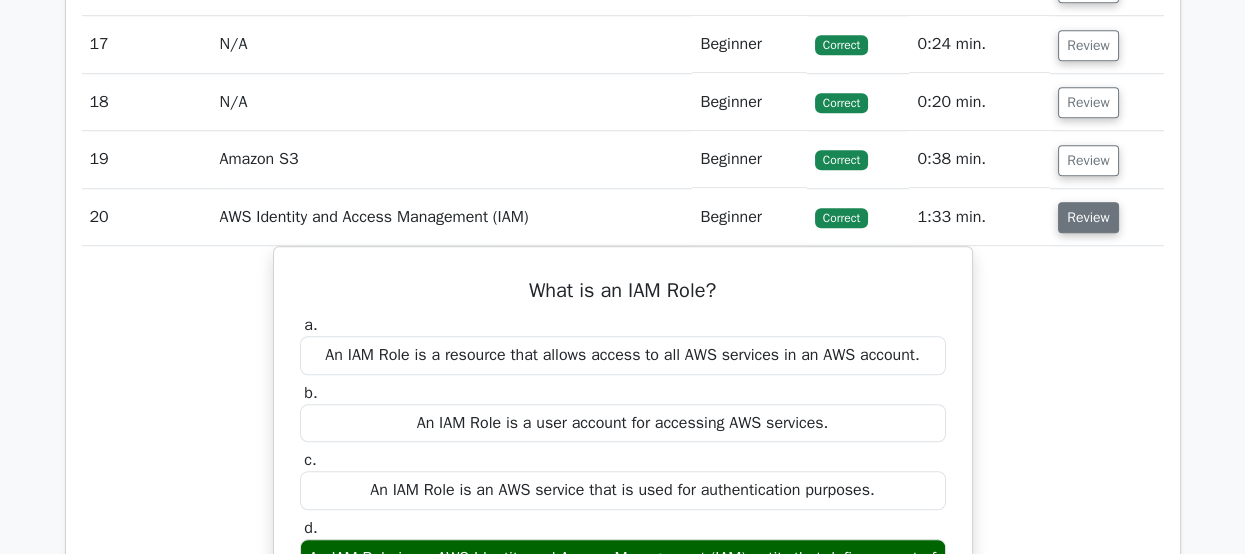 click on "Review" at bounding box center (1088, 217) 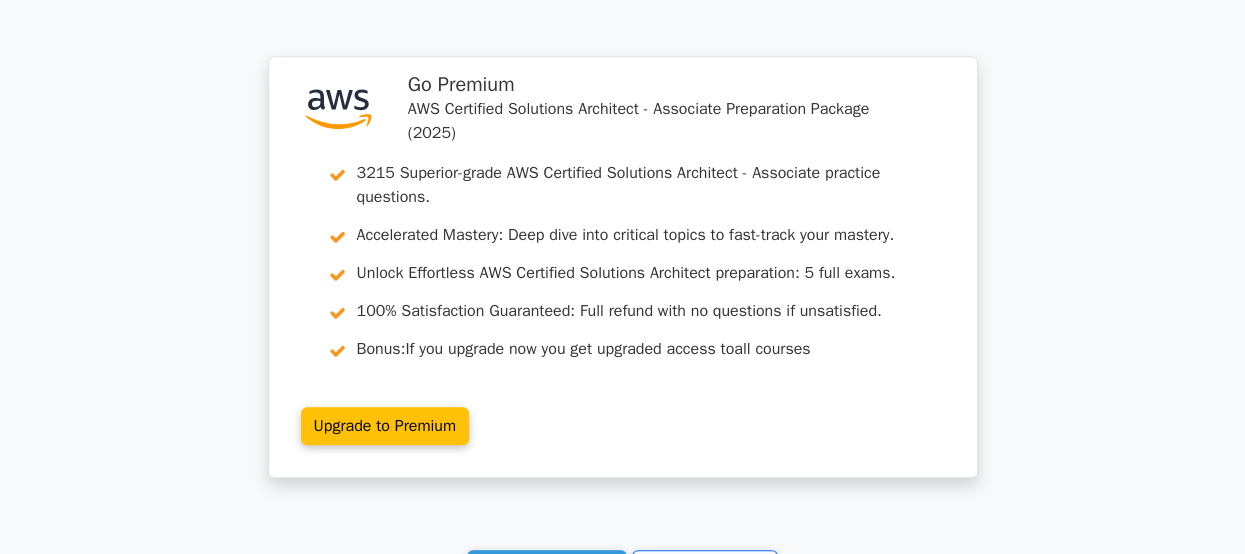 scroll, scrollTop: 2972, scrollLeft: 0, axis: vertical 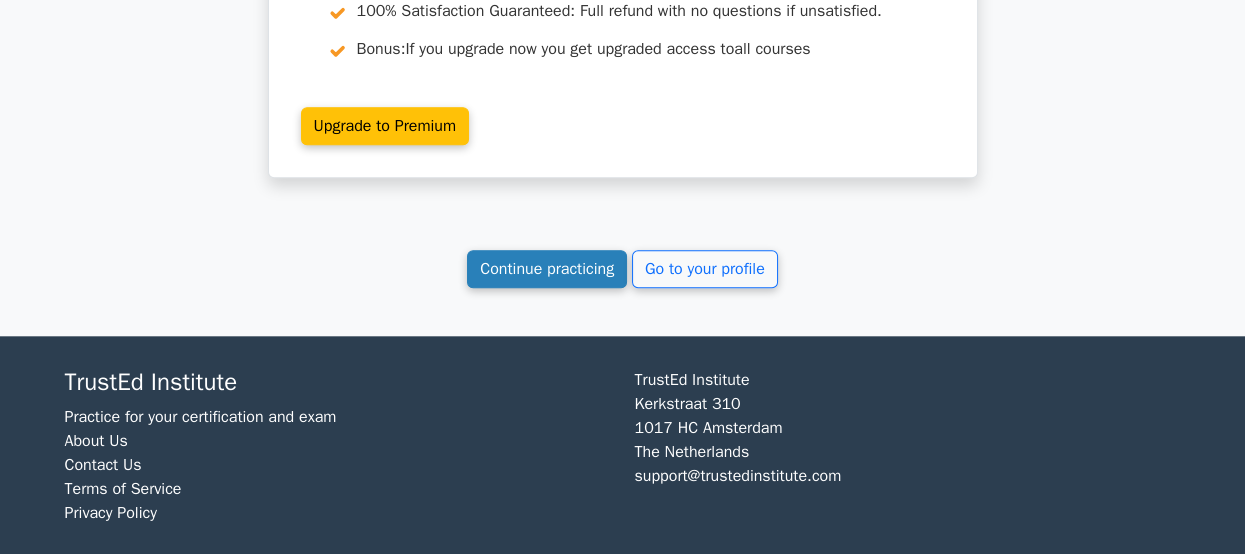 click on "Continue practicing" at bounding box center (547, 269) 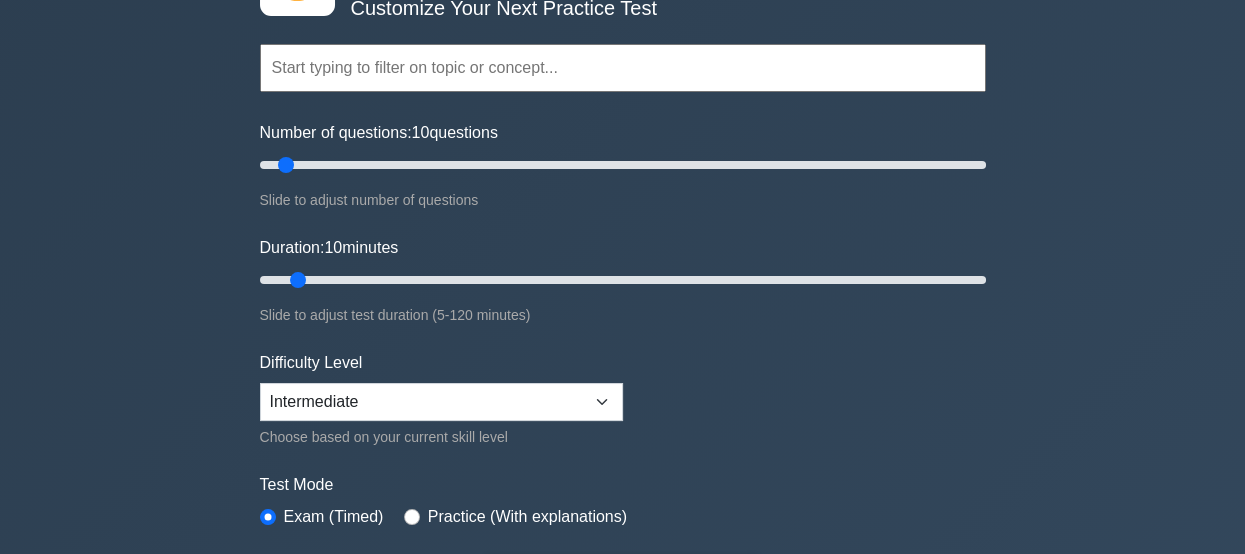 scroll, scrollTop: 400, scrollLeft: 0, axis: vertical 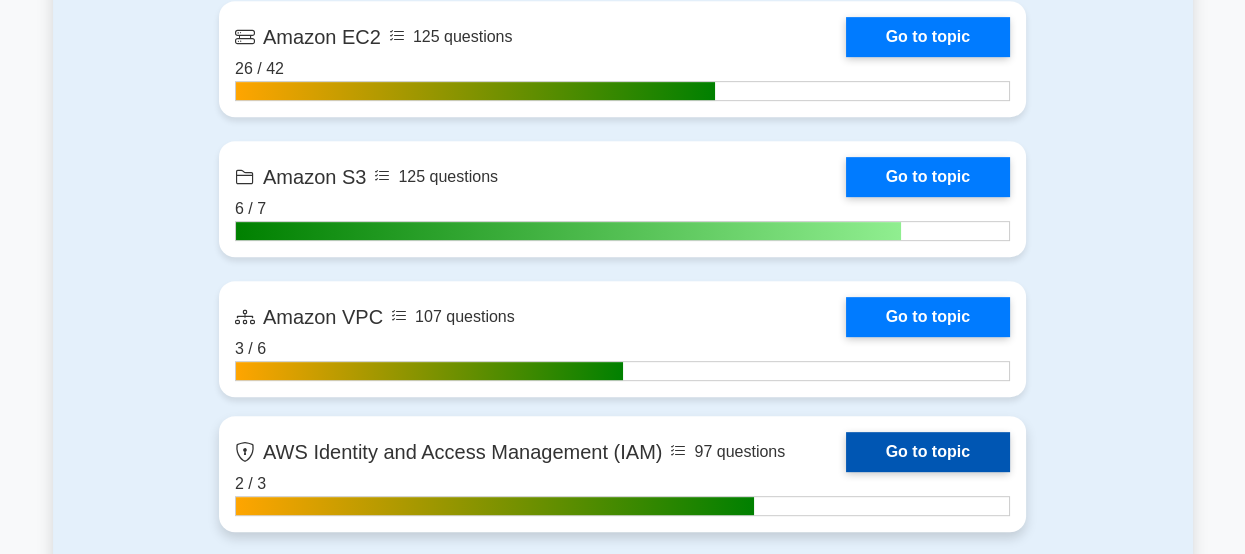 click on "Go to topic" at bounding box center [928, 452] 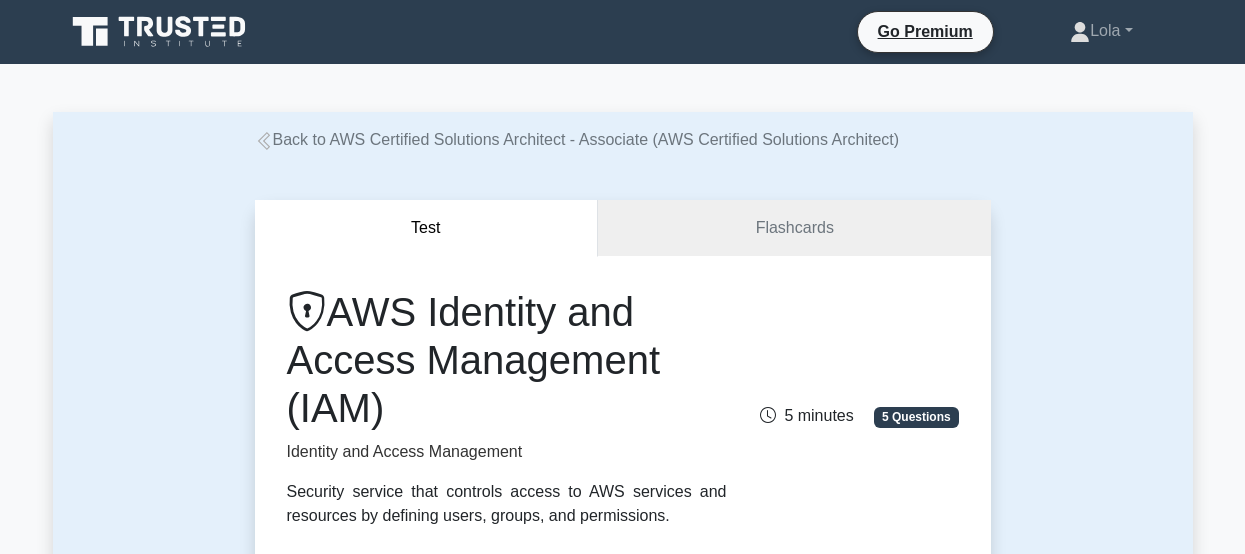 scroll, scrollTop: 0, scrollLeft: 0, axis: both 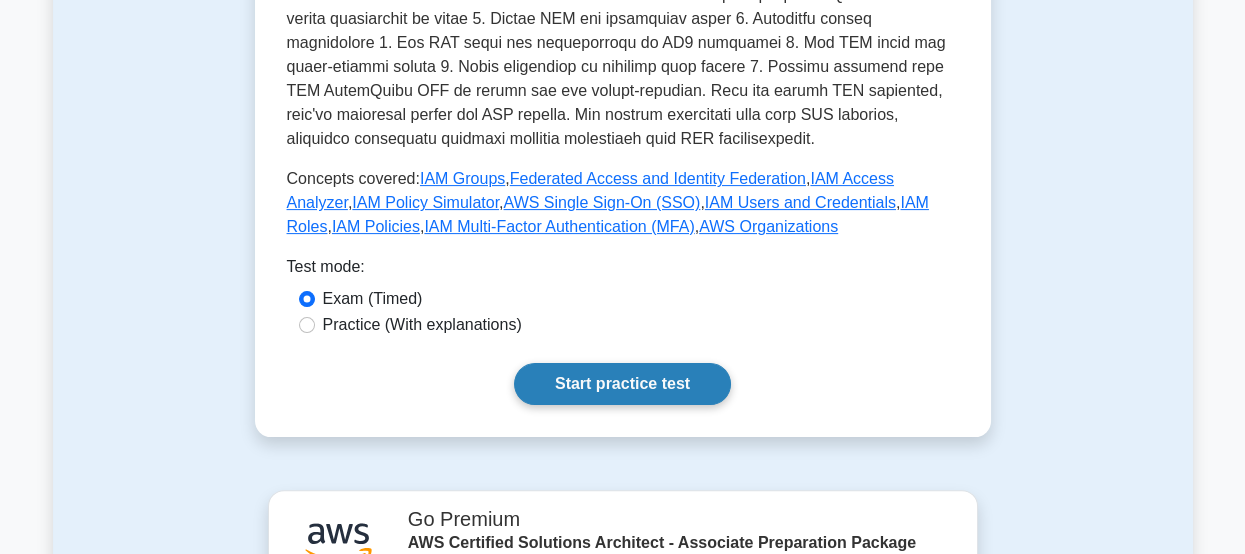 click on "Start practice test" at bounding box center (622, 384) 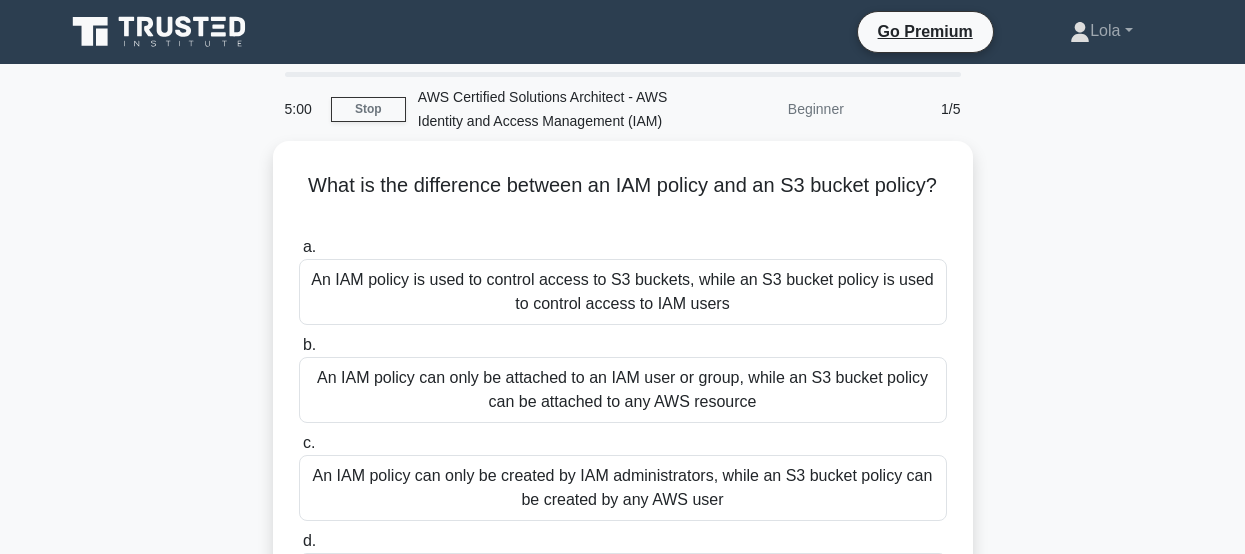 scroll, scrollTop: 0, scrollLeft: 0, axis: both 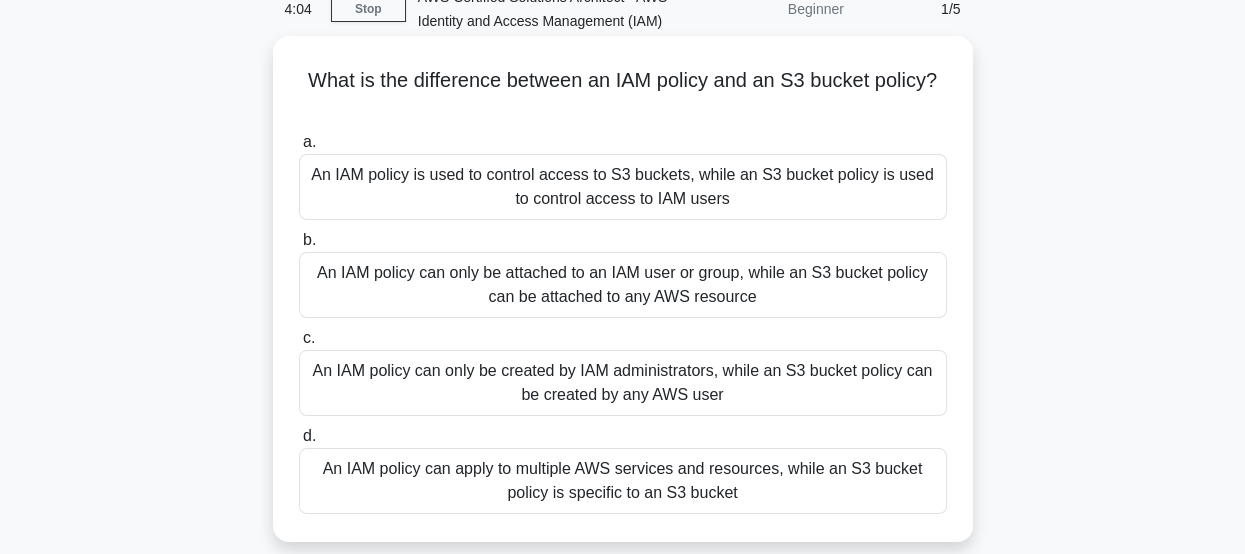 click on "An IAM policy can apply to multiple AWS services and resources, while an S3 bucket policy is specific to an S3 bucket" at bounding box center [623, 481] 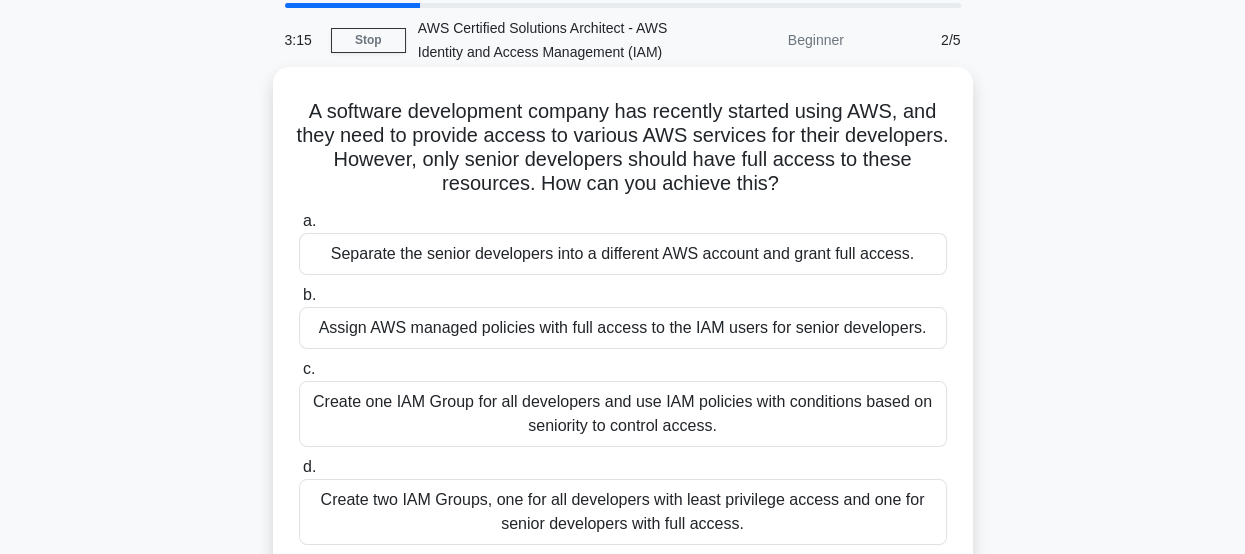 scroll, scrollTop: 100, scrollLeft: 0, axis: vertical 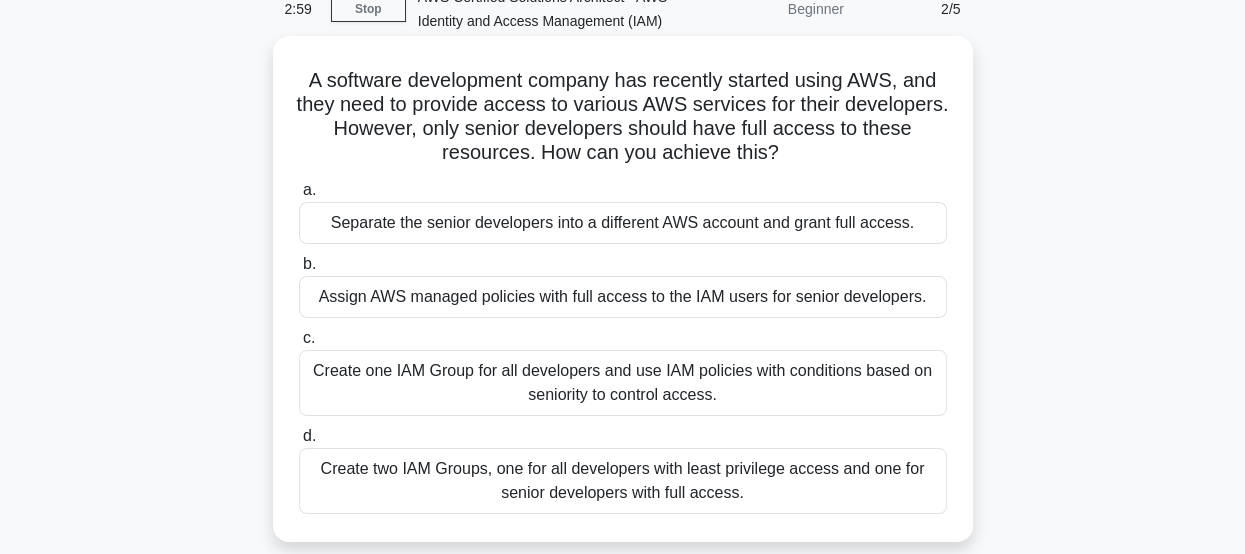 click on "Create two IAM Groups, one for all developers with least privilege access and one for senior developers with full access." at bounding box center [623, 481] 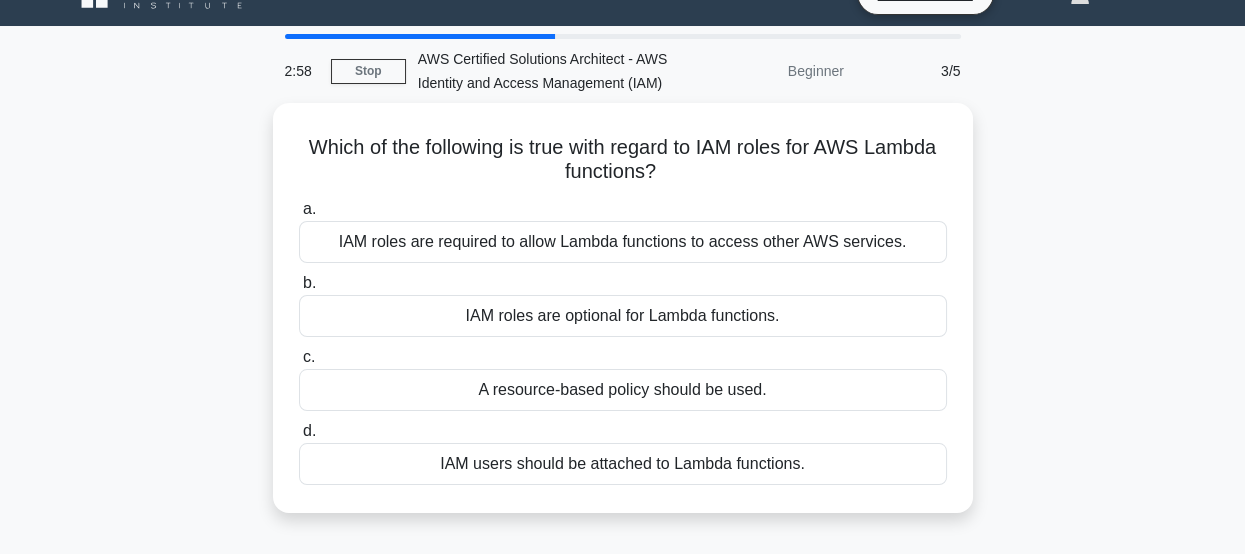 scroll, scrollTop: 0, scrollLeft: 0, axis: both 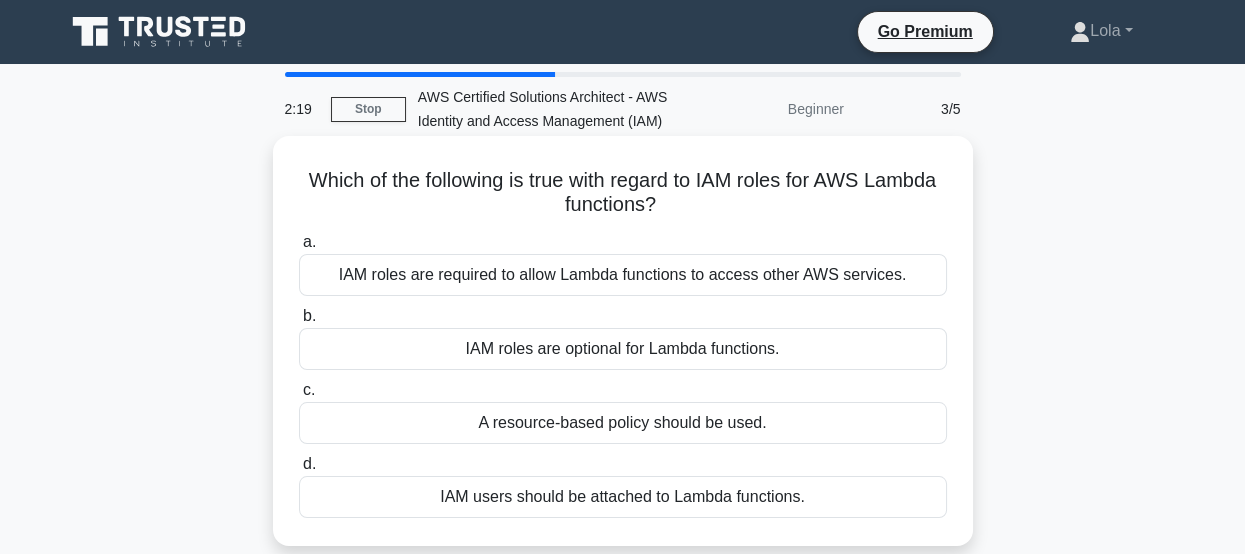 click on "IAM roles are optional for Lambda functions." at bounding box center [623, 349] 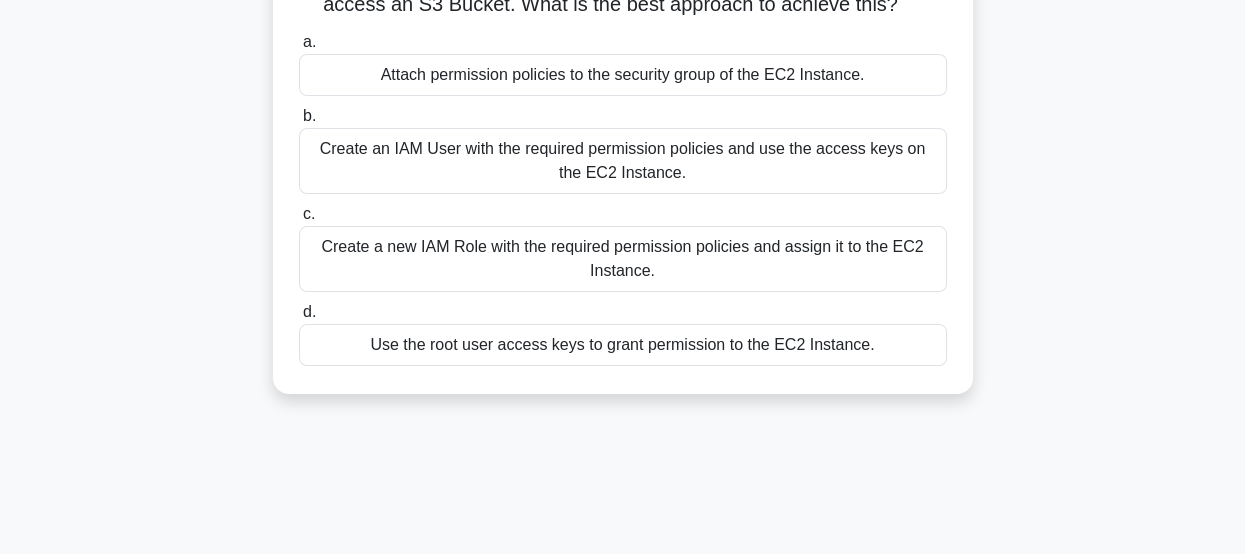 scroll, scrollTop: 100, scrollLeft: 0, axis: vertical 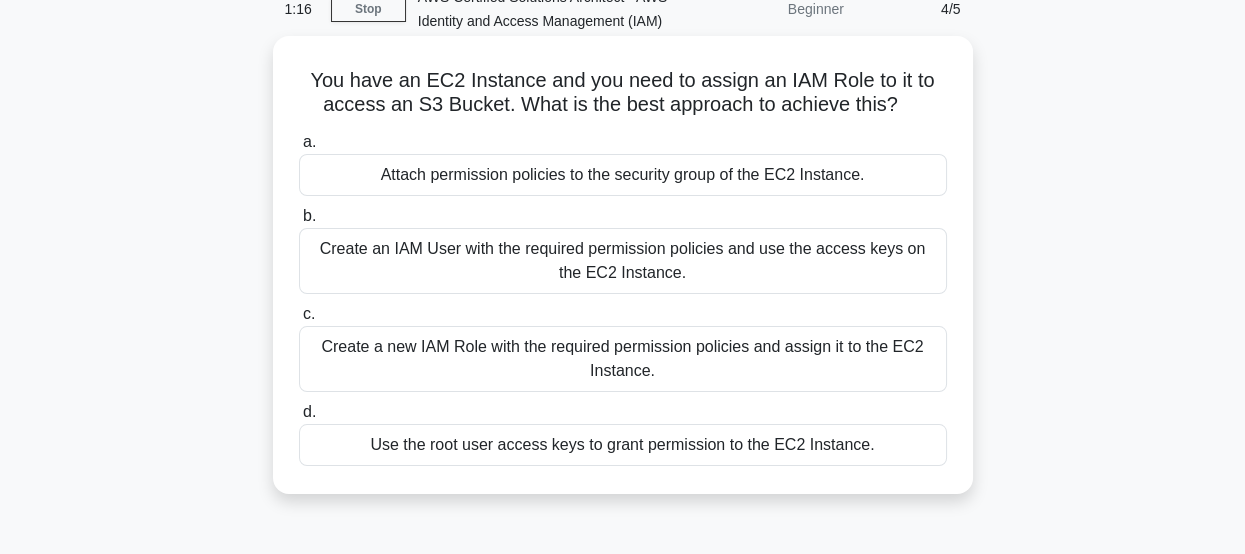 click on "Create an IAM User with the required permission policies and use the access keys on the EC2 Instance." at bounding box center (623, 261) 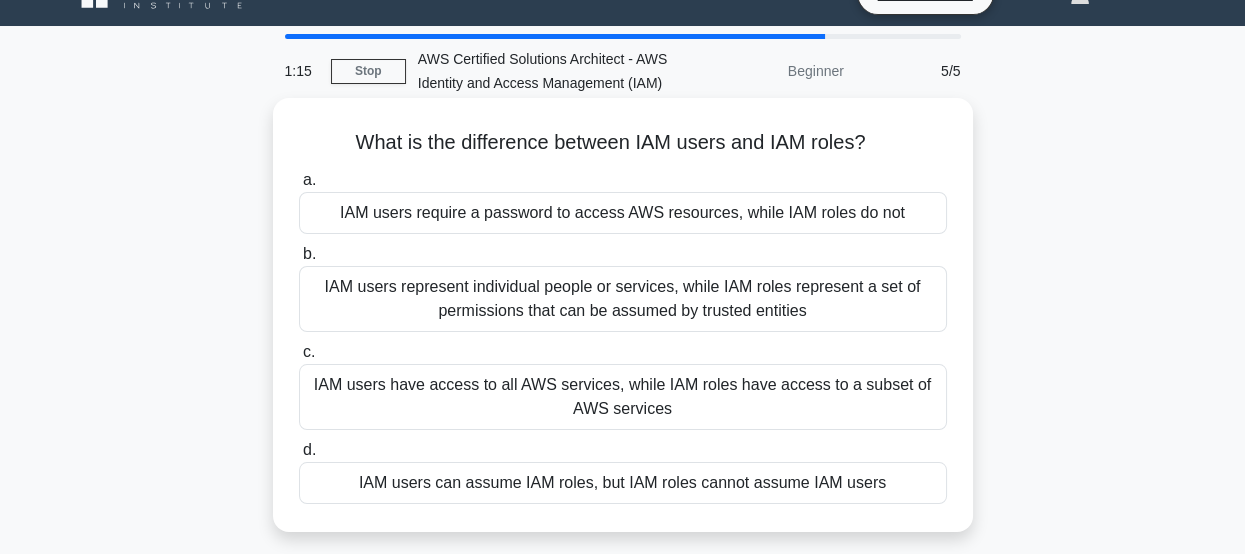 scroll, scrollTop: 0, scrollLeft: 0, axis: both 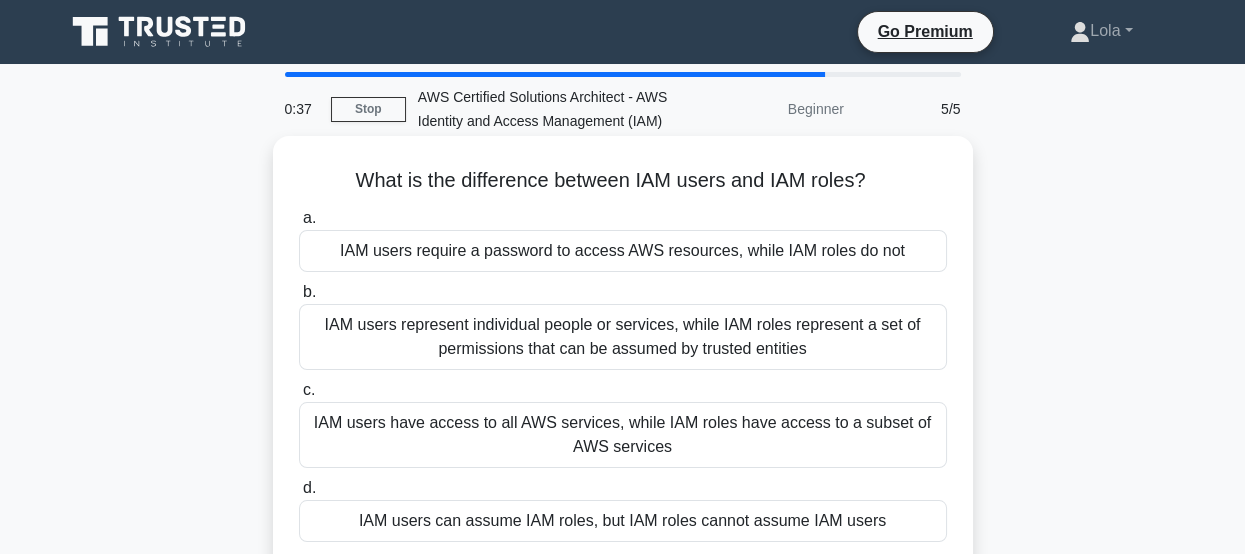 click on "IAM users represent individual people or services, while IAM roles represent a set of permissions that can be assumed by trusted entities" at bounding box center (623, 337) 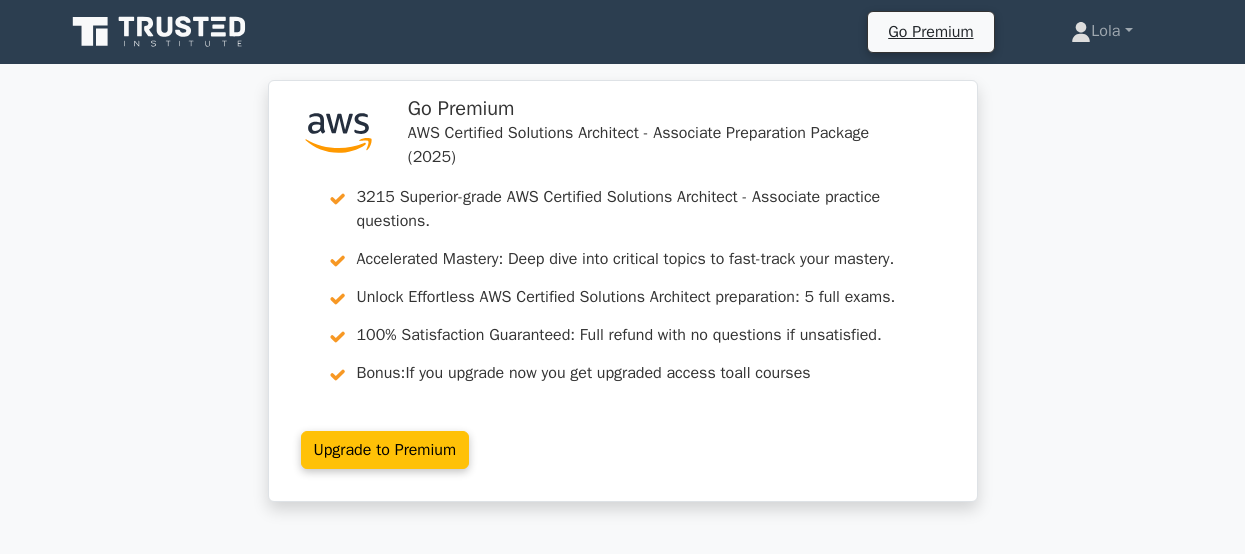 scroll, scrollTop: 0, scrollLeft: 0, axis: both 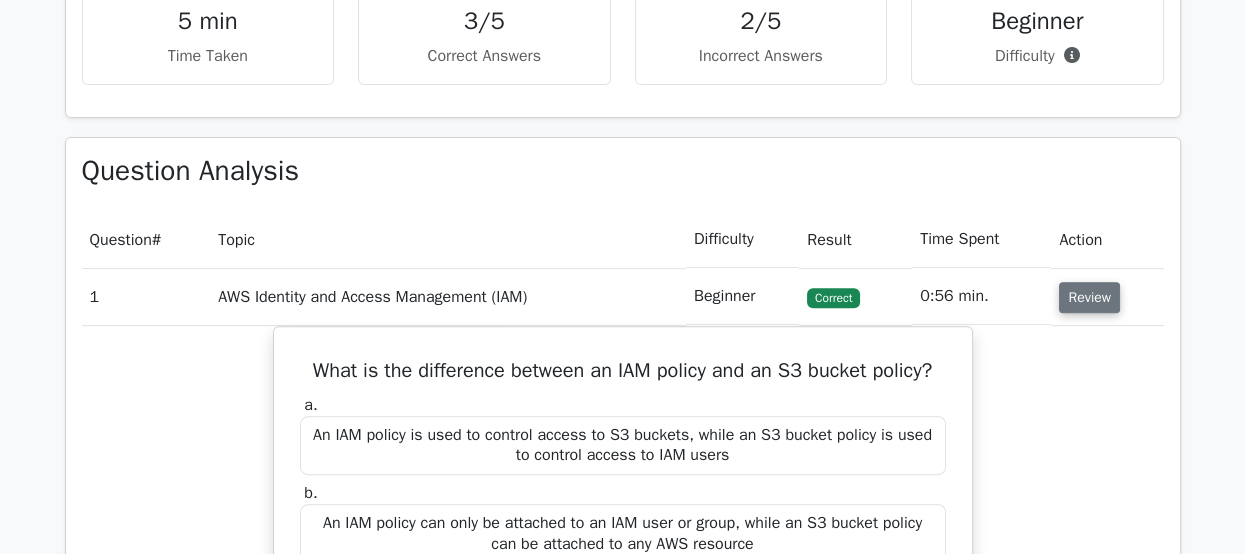 click on "Review" at bounding box center [1089, 297] 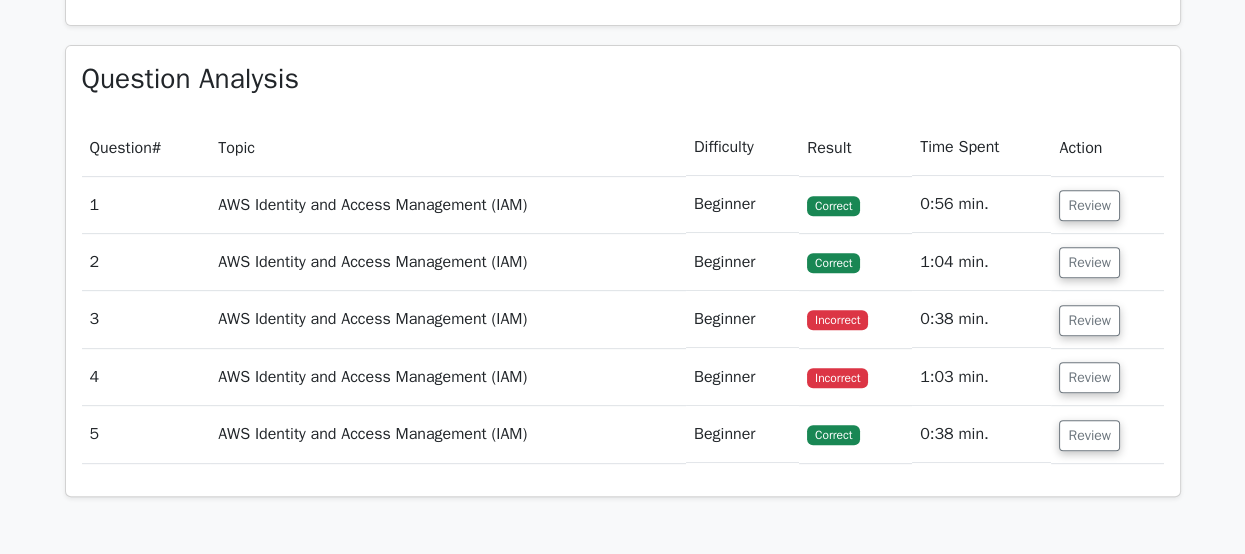 scroll, scrollTop: 1300, scrollLeft: 0, axis: vertical 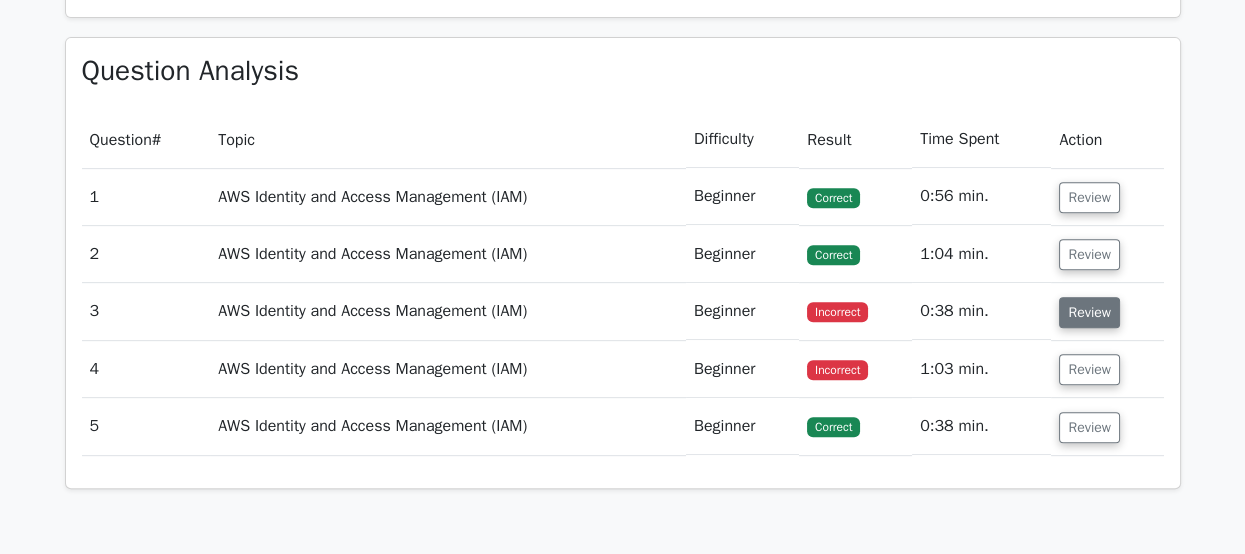click on "Review" at bounding box center (1089, 312) 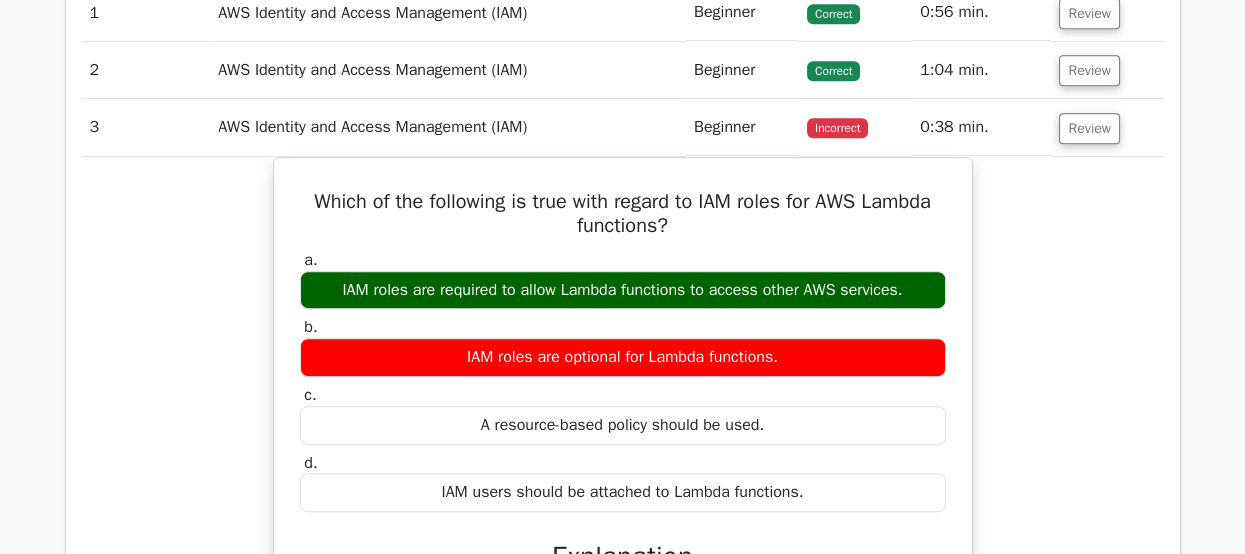 scroll, scrollTop: 1500, scrollLeft: 0, axis: vertical 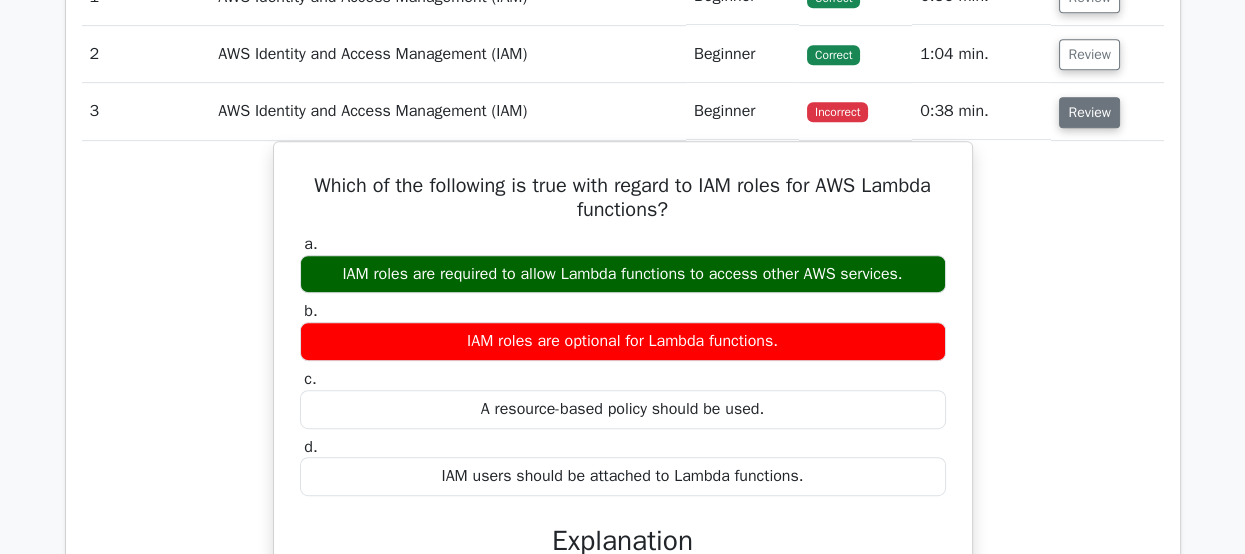 click on "Review" at bounding box center (1089, 112) 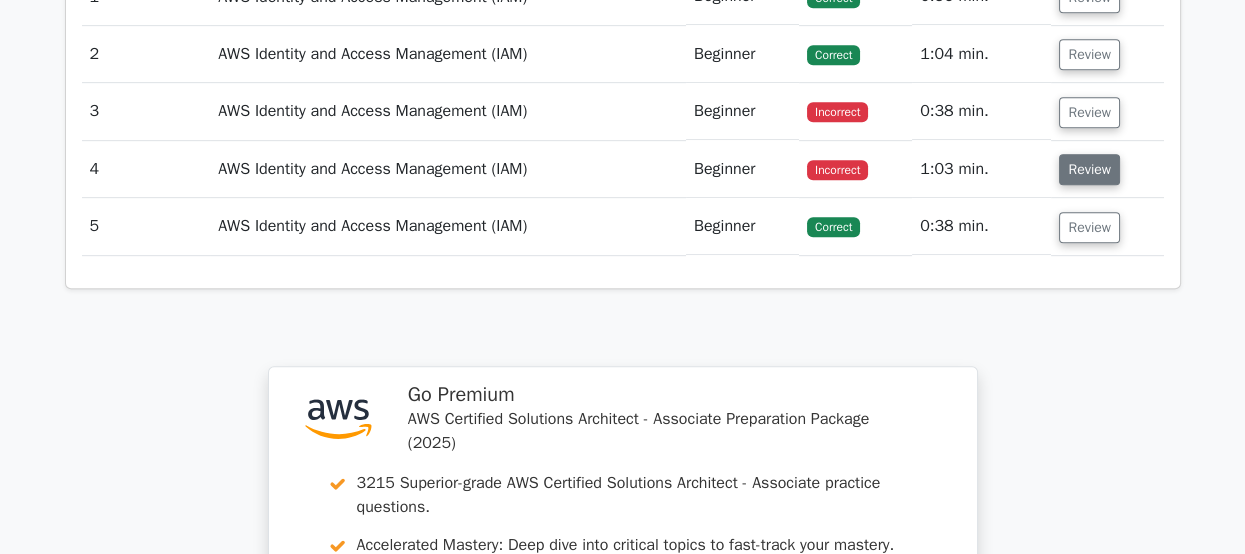 click on "Review" at bounding box center (1089, 169) 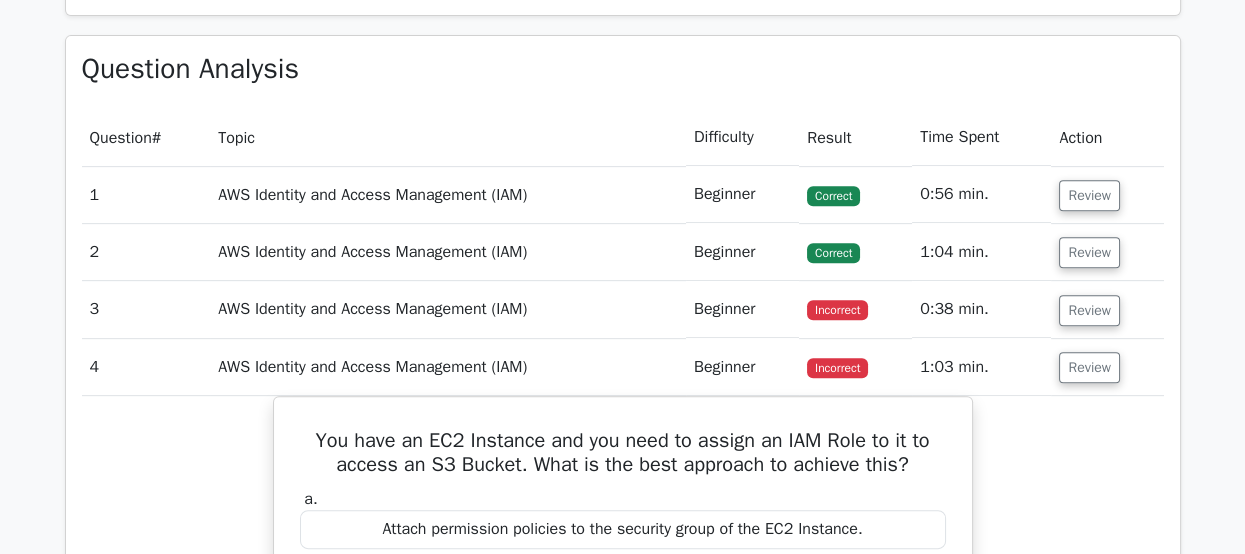 scroll, scrollTop: 1400, scrollLeft: 0, axis: vertical 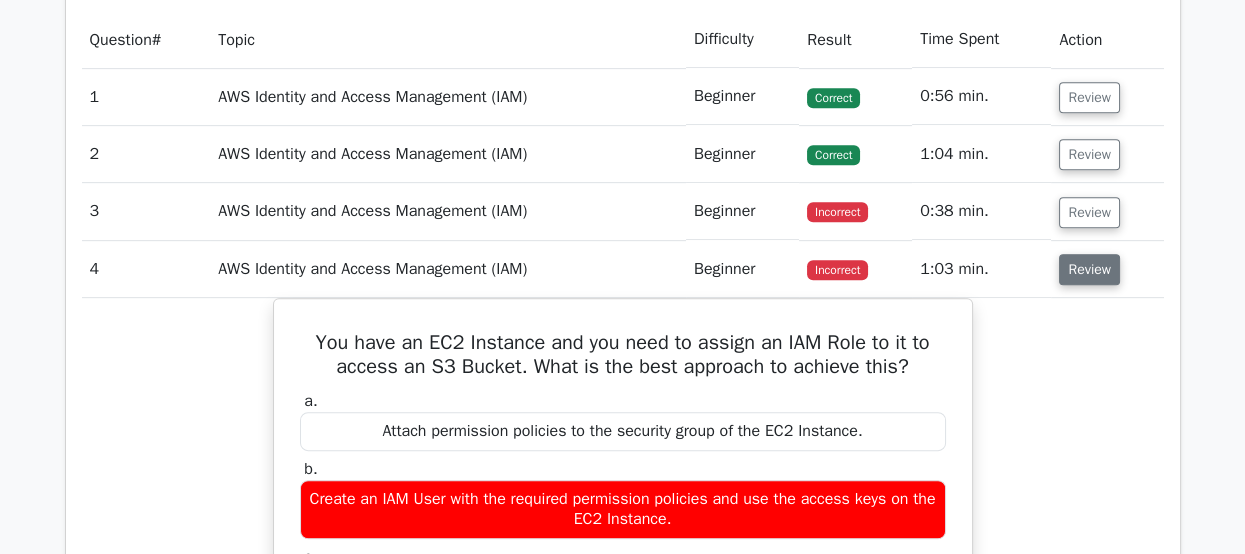 click on "Review" at bounding box center [1089, 269] 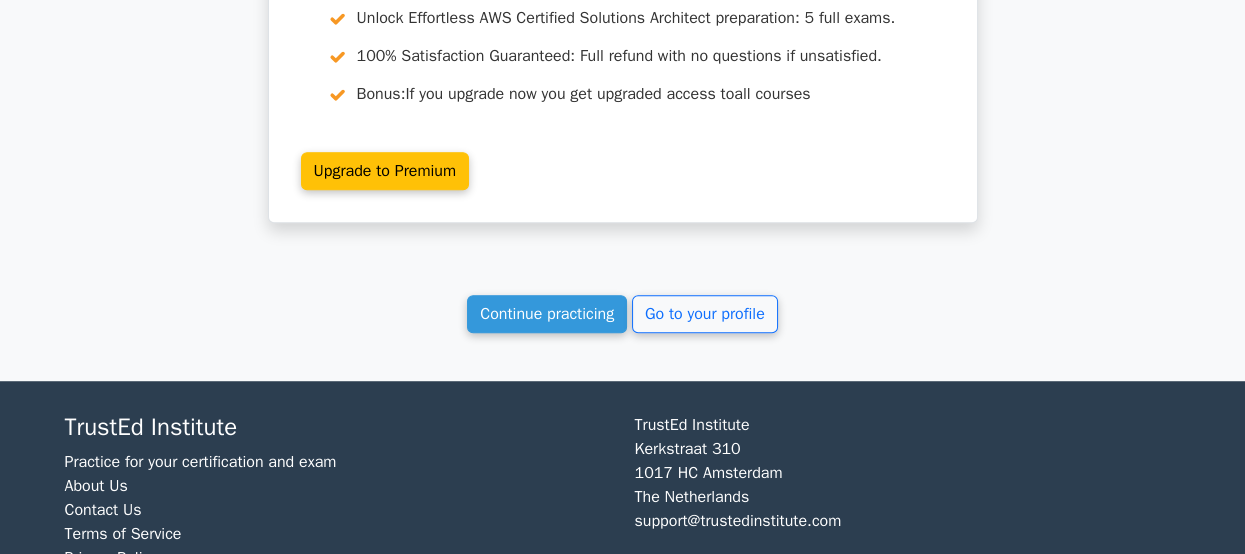 scroll, scrollTop: 2117, scrollLeft: 0, axis: vertical 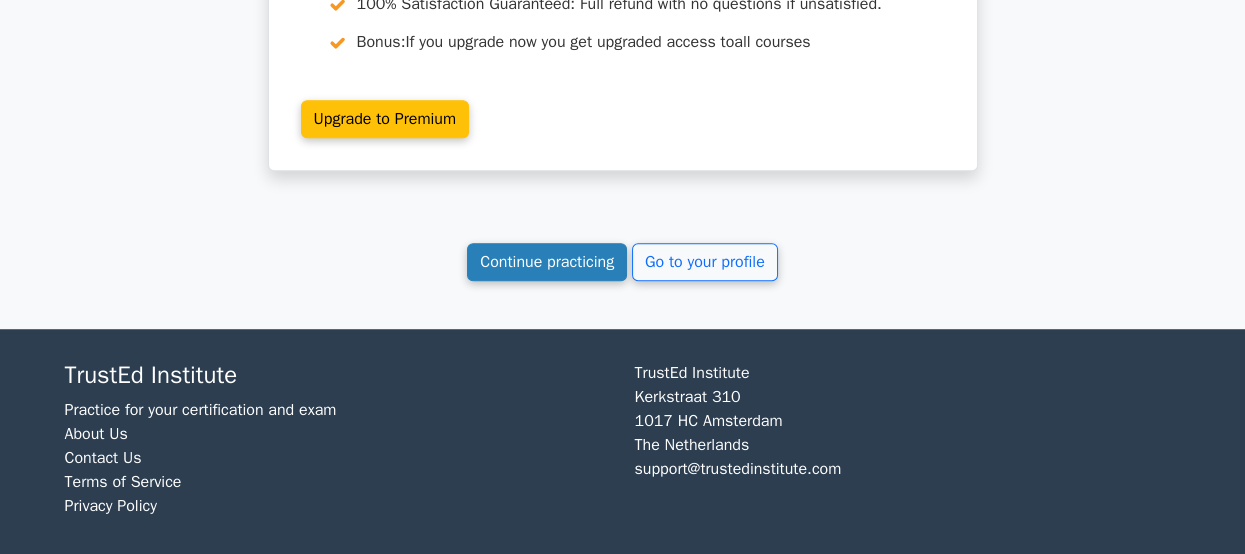 click on "Continue practicing" at bounding box center [547, 262] 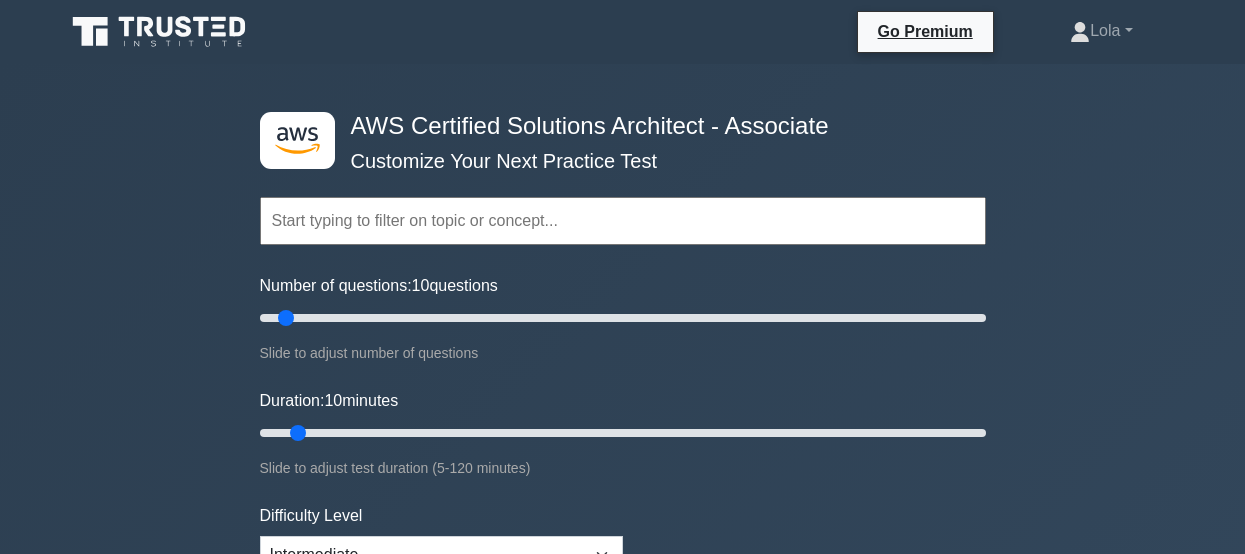 scroll, scrollTop: 0, scrollLeft: 0, axis: both 